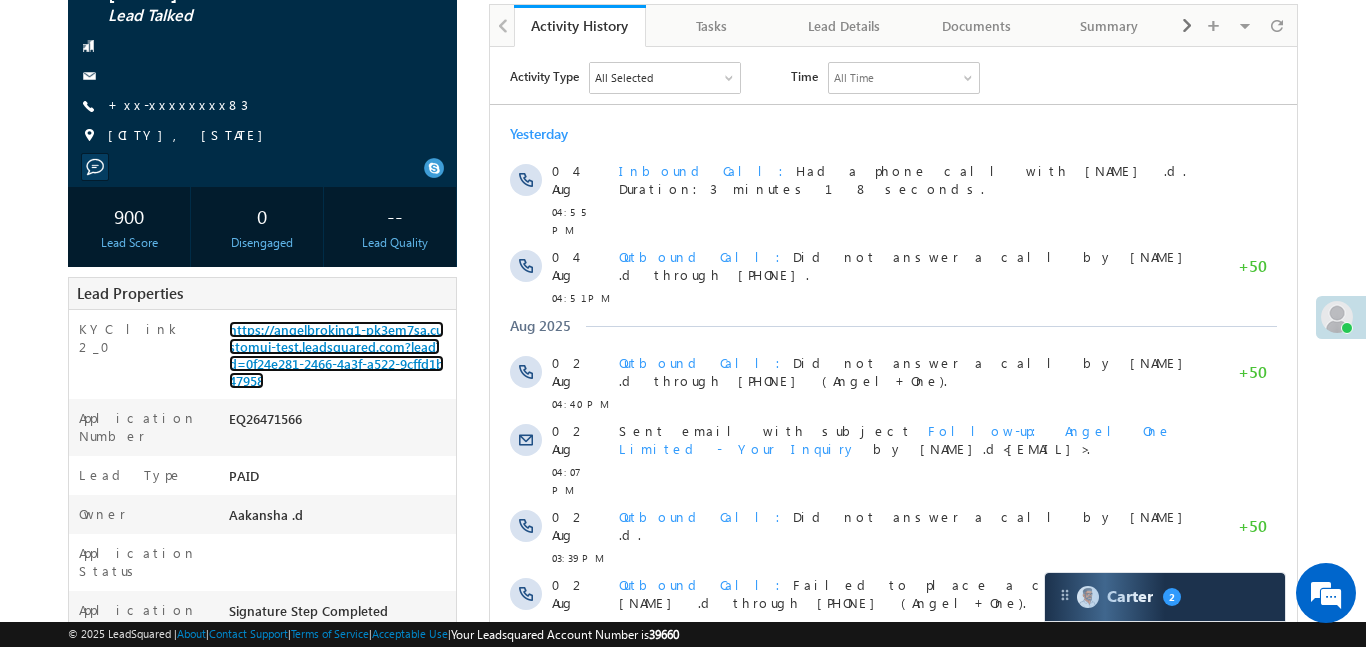scroll, scrollTop: 0, scrollLeft: 0, axis: both 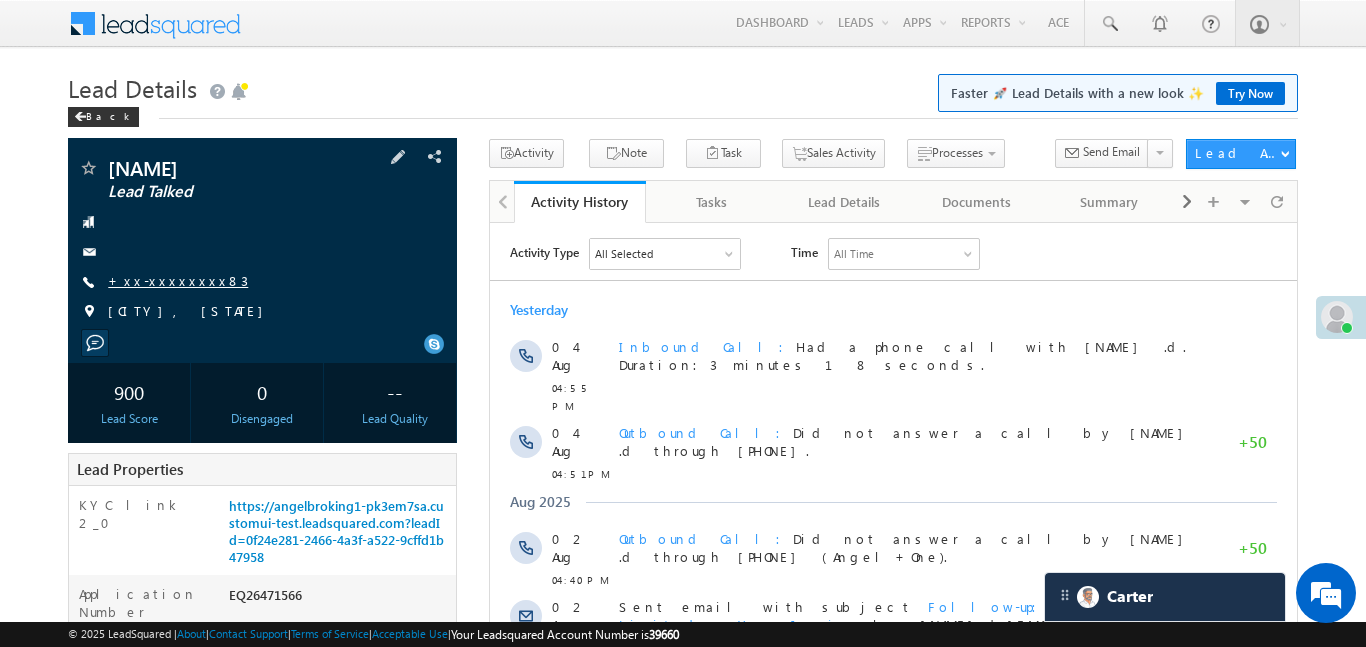 click on "+xx-xxxxxxxx83" at bounding box center [178, 280] 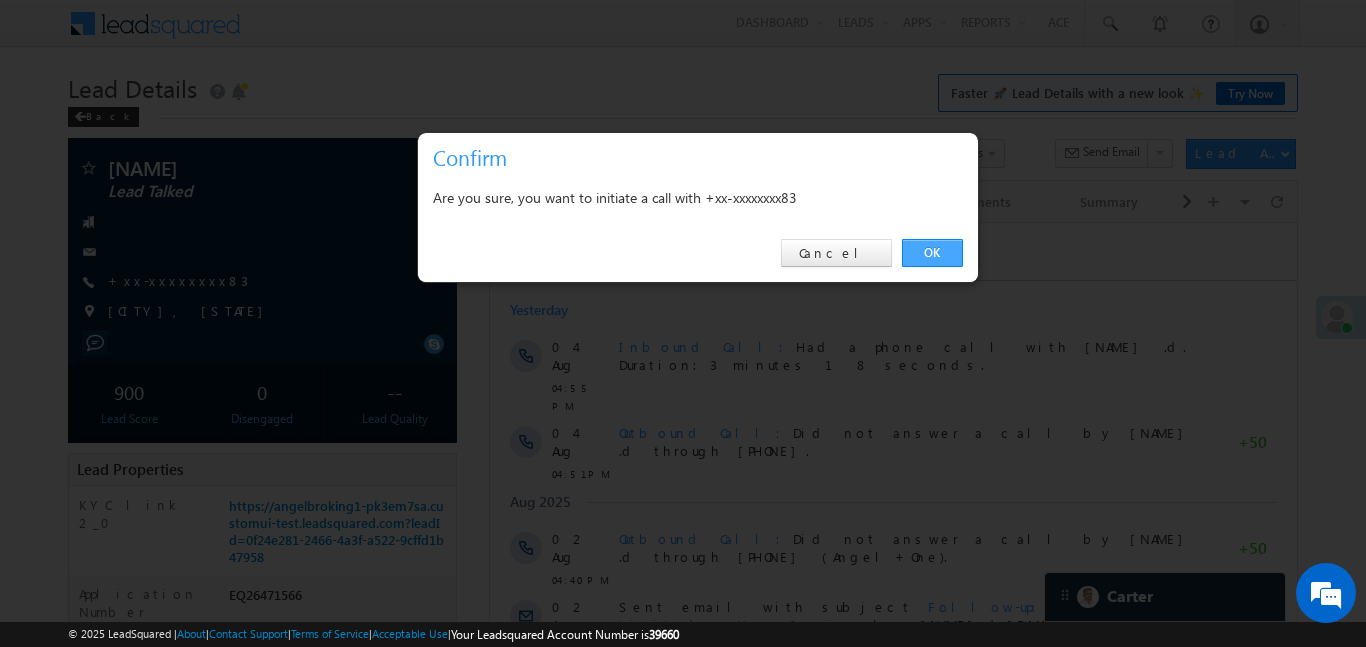 drag, startPoint x: 930, startPoint y: 258, endPoint x: 63, endPoint y: 54, distance: 890.6767 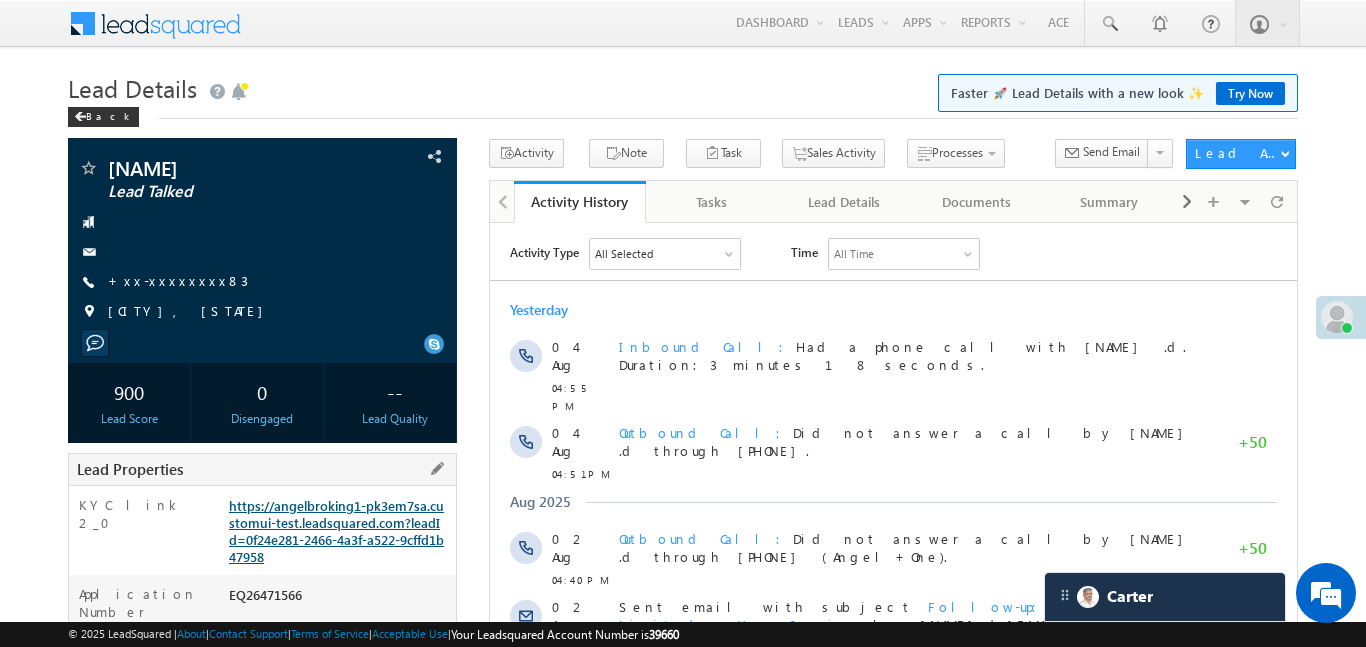 click on "https://angelbroking1-pk3em7sa.customui-test.leadsquared.com?leadId=0f24e281-2466-4a3f-a522-9cffd1b47958" at bounding box center [336, 531] 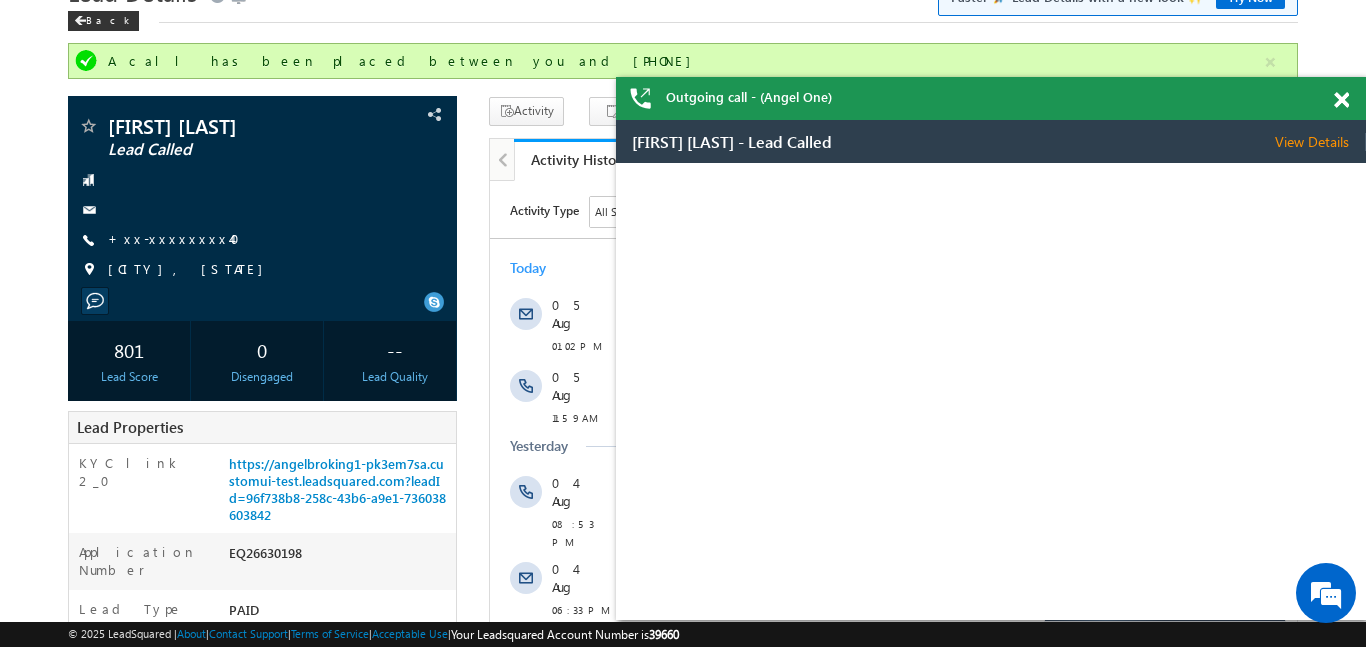 scroll, scrollTop: 0, scrollLeft: 0, axis: both 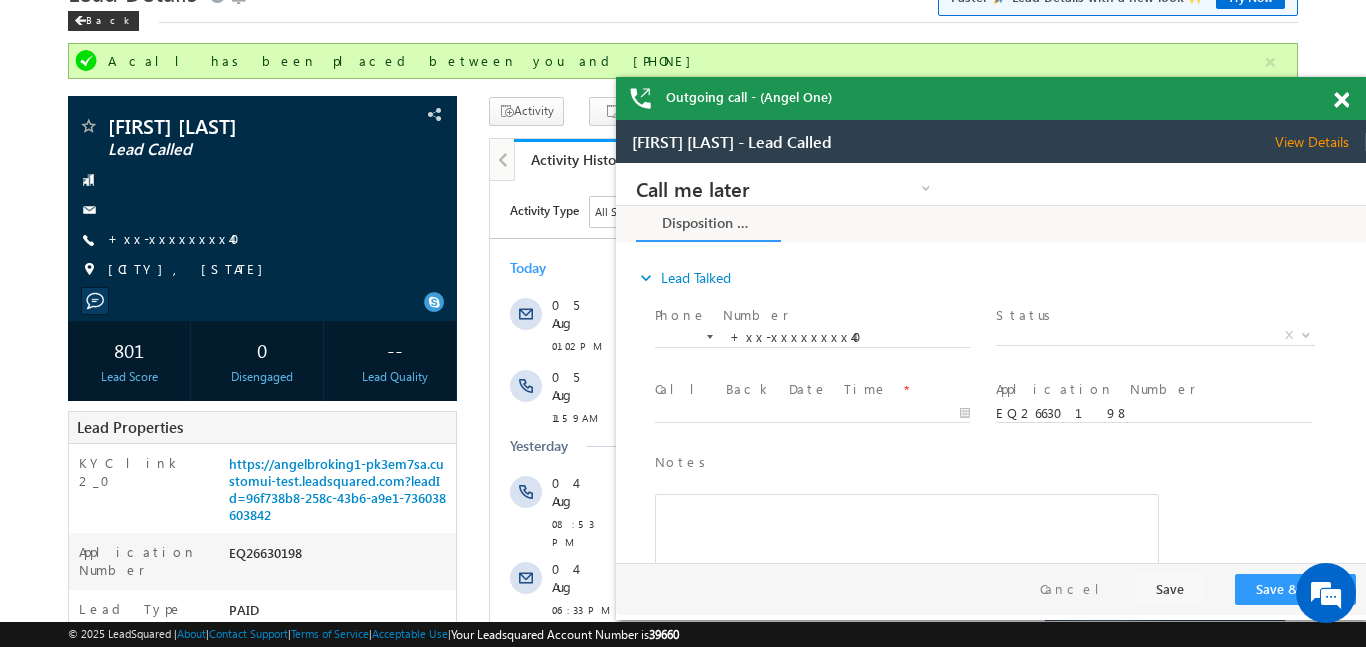 click at bounding box center (1341, 100) 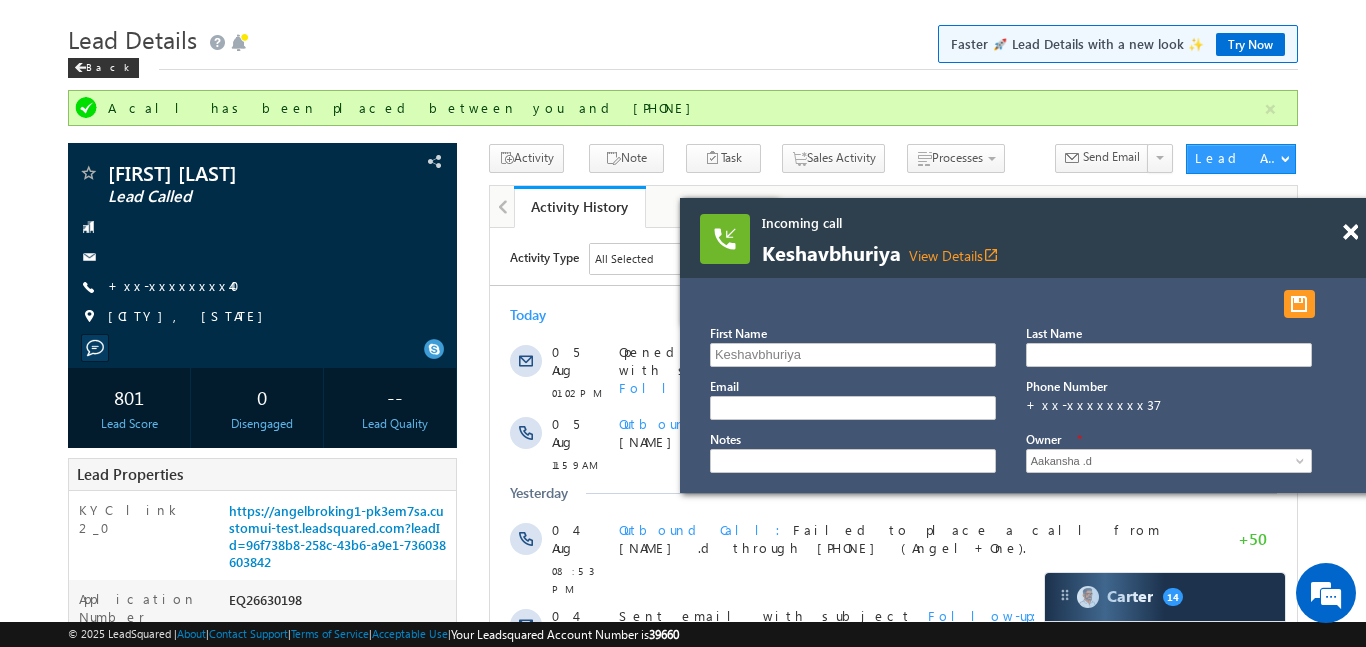 scroll, scrollTop: 0, scrollLeft: 0, axis: both 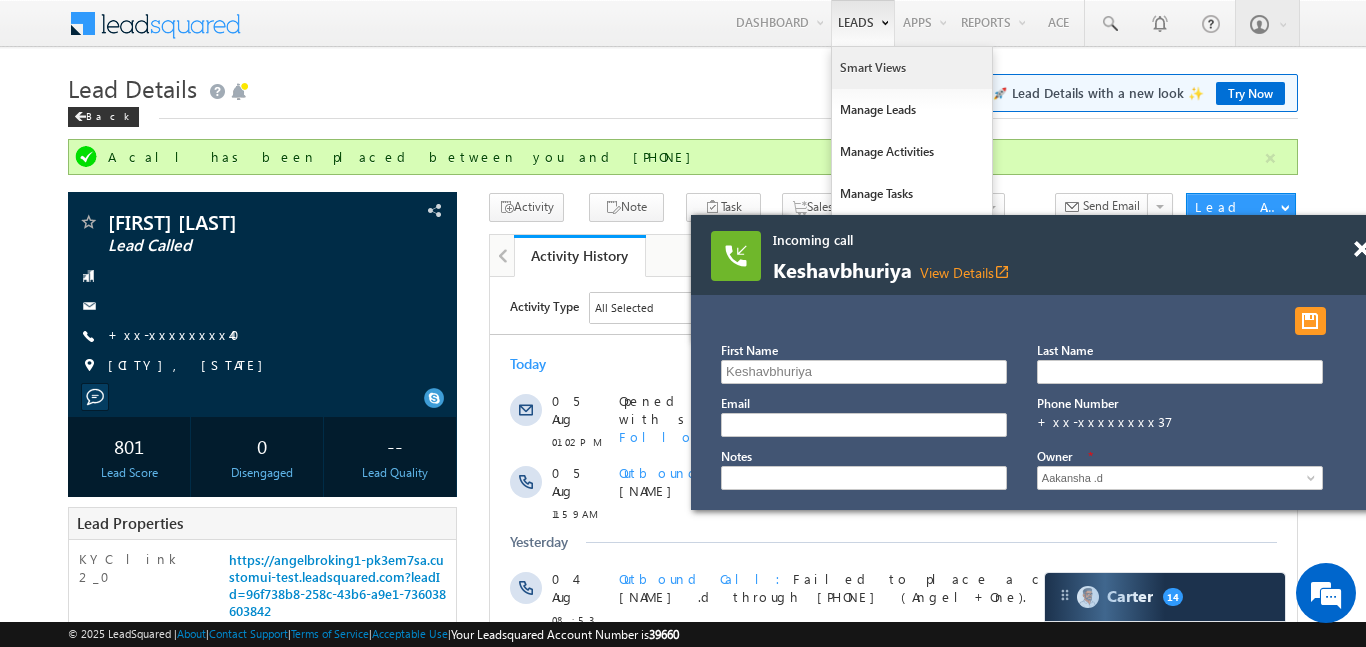 click on "Smart Views" at bounding box center (912, 68) 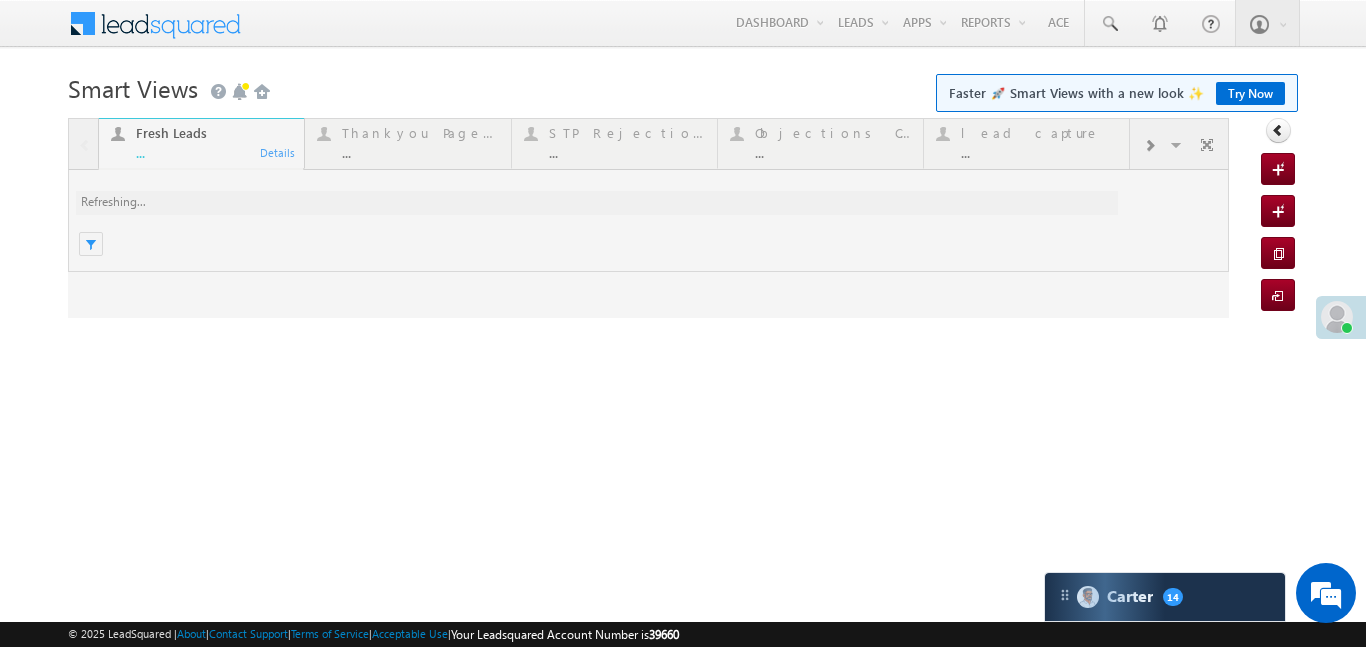 scroll, scrollTop: 0, scrollLeft: 0, axis: both 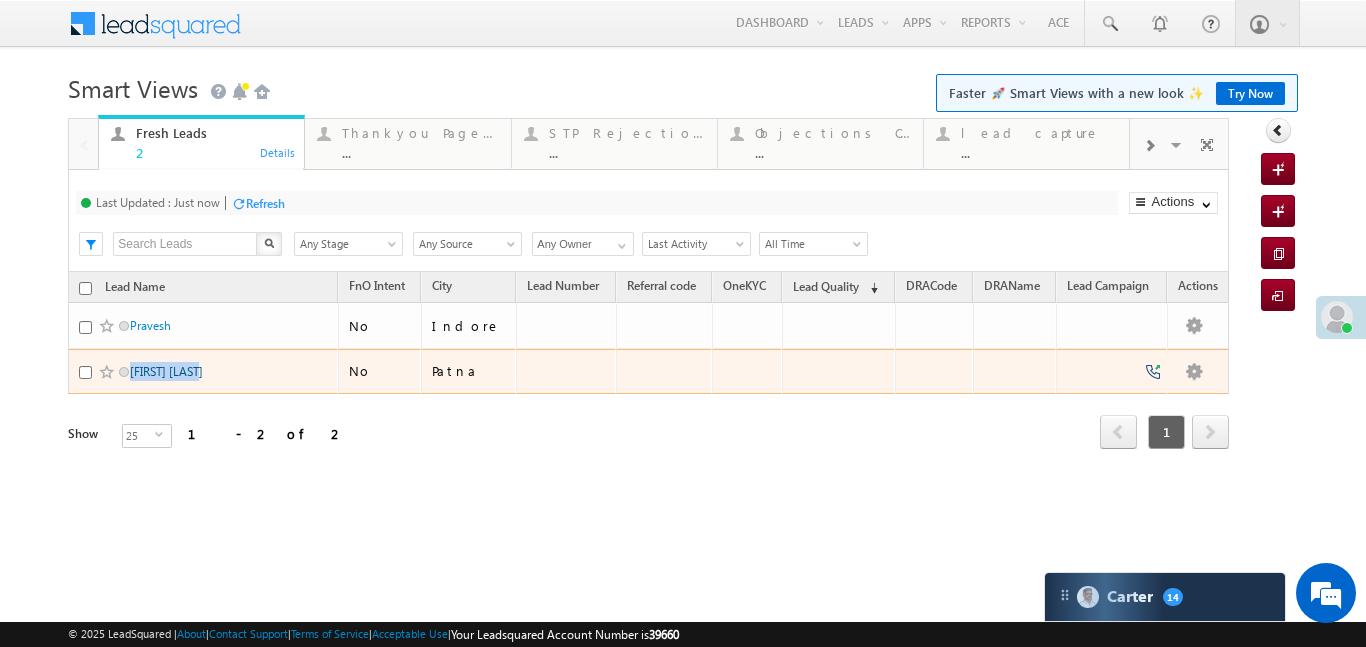 click on "Menu
Aakansha .d
Aakan sha.D @ange lbrok ing.c om" at bounding box center (683, 283) 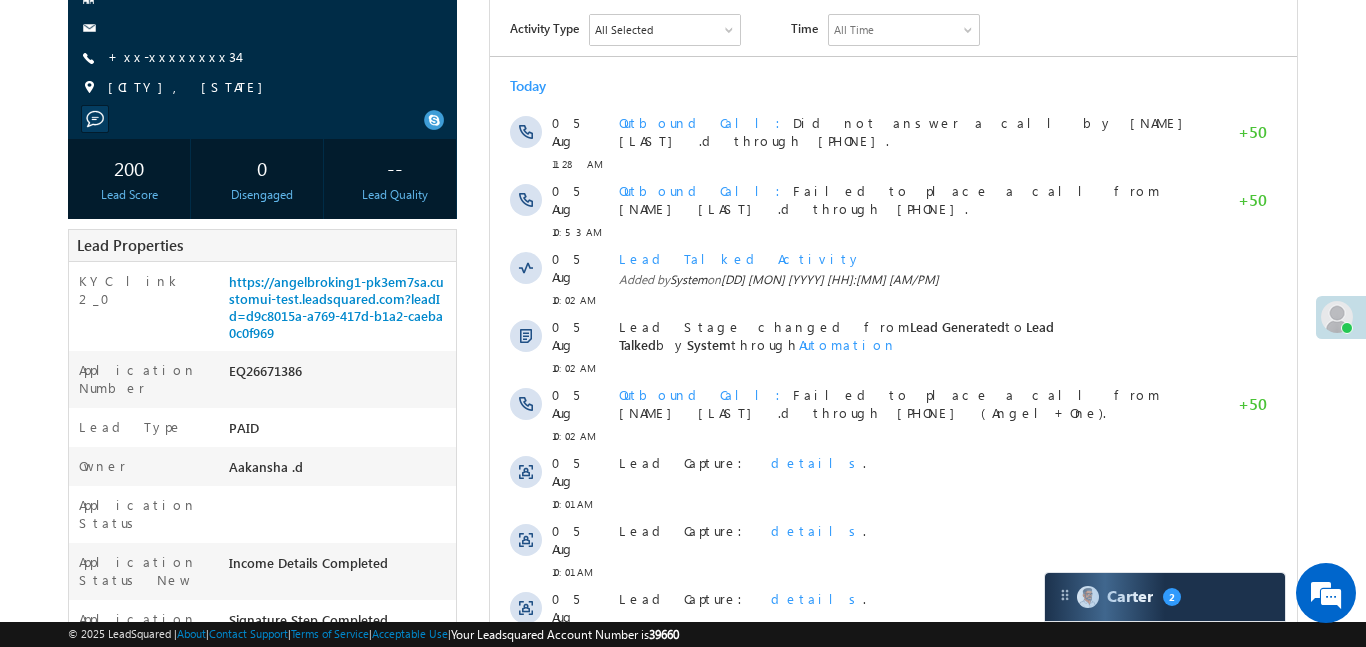 scroll, scrollTop: 0, scrollLeft: 0, axis: both 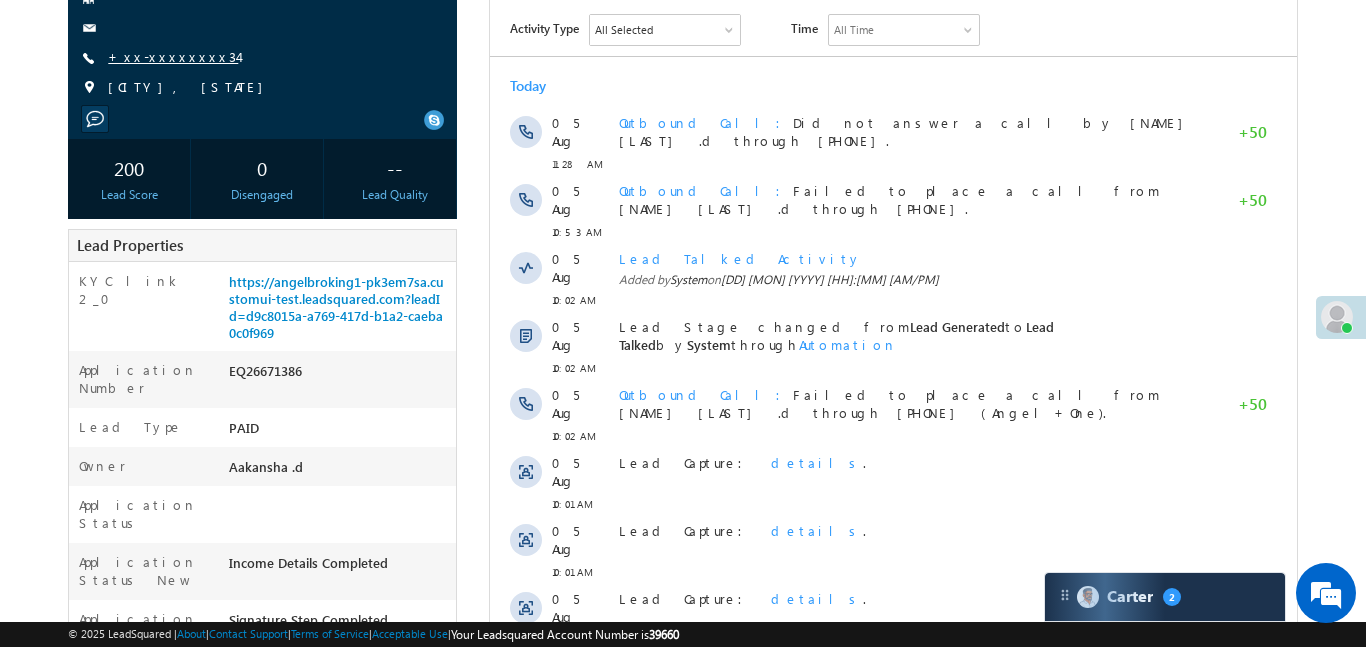 click on "+xx-xxxxxxxx34" at bounding box center [173, 56] 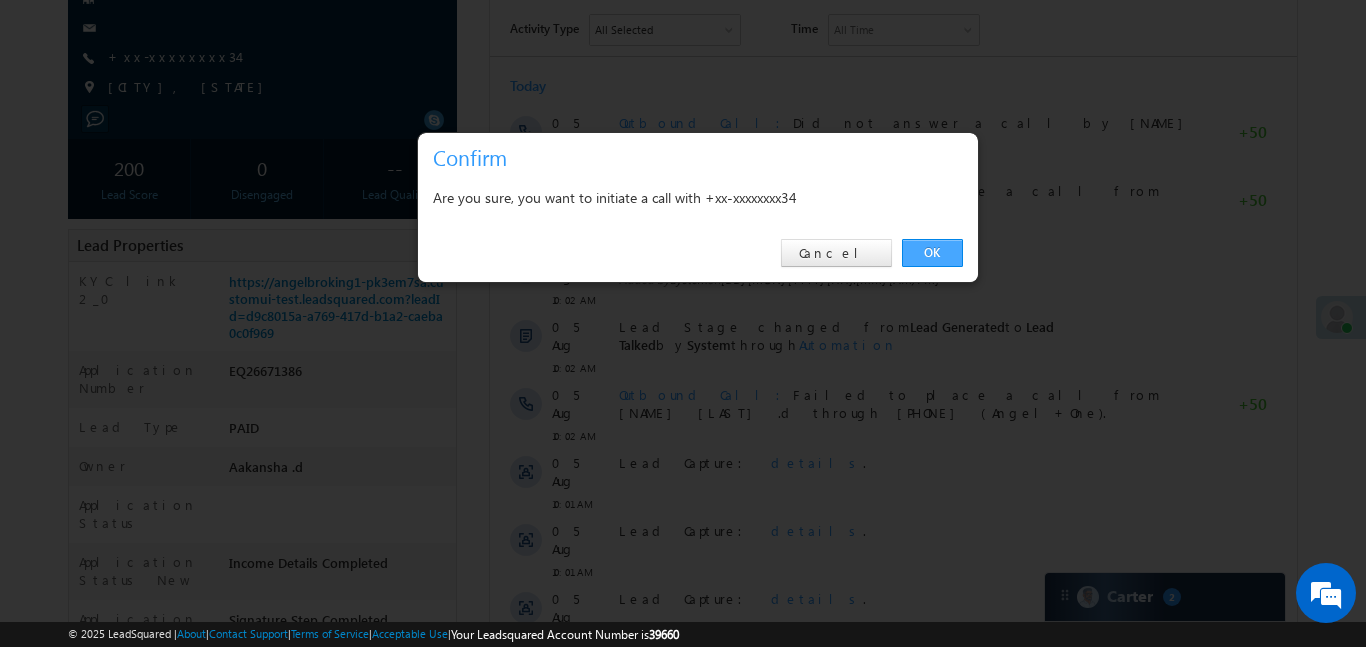 click on "OK" at bounding box center [932, 253] 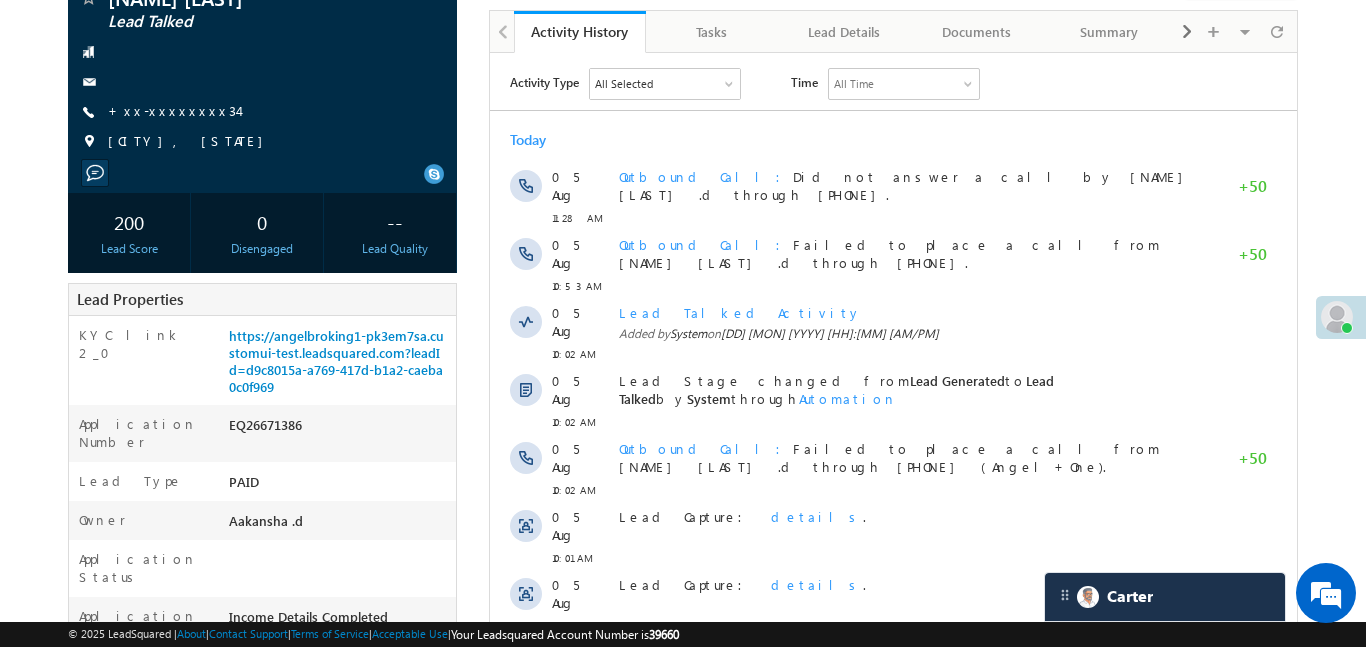 scroll, scrollTop: 278, scrollLeft: 0, axis: vertical 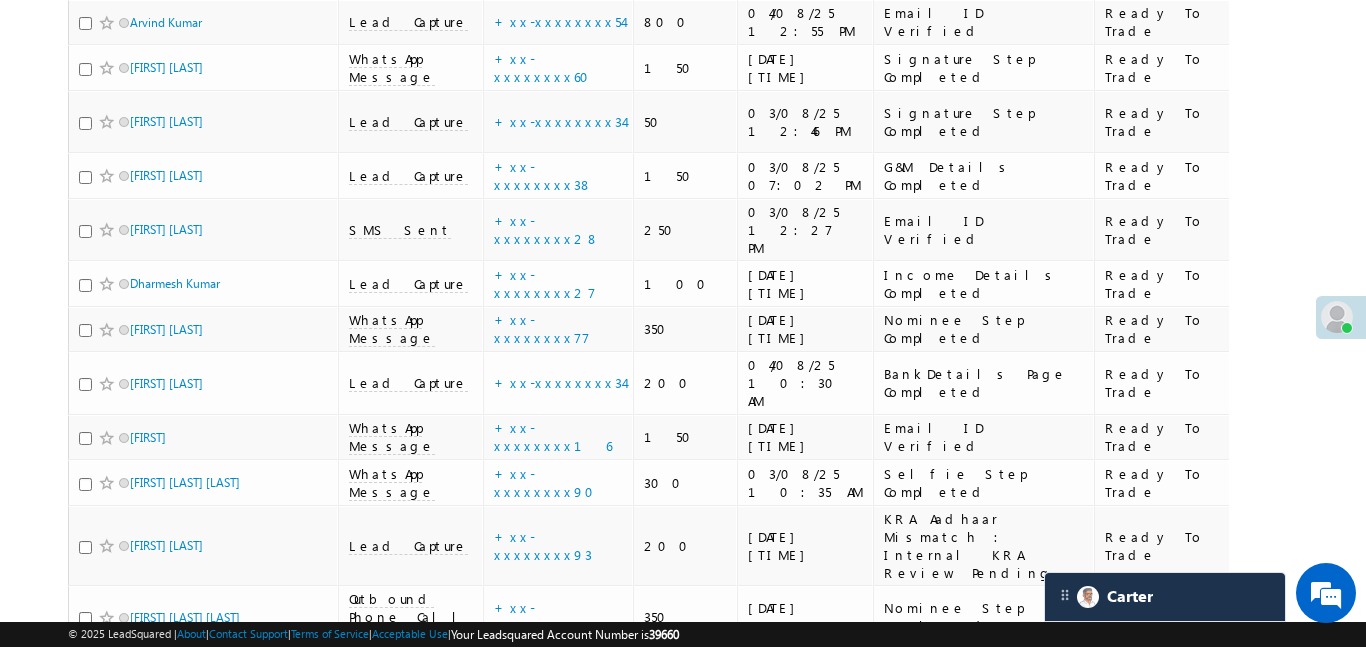 click on "Sanjay zala" at bounding box center [204, 747] 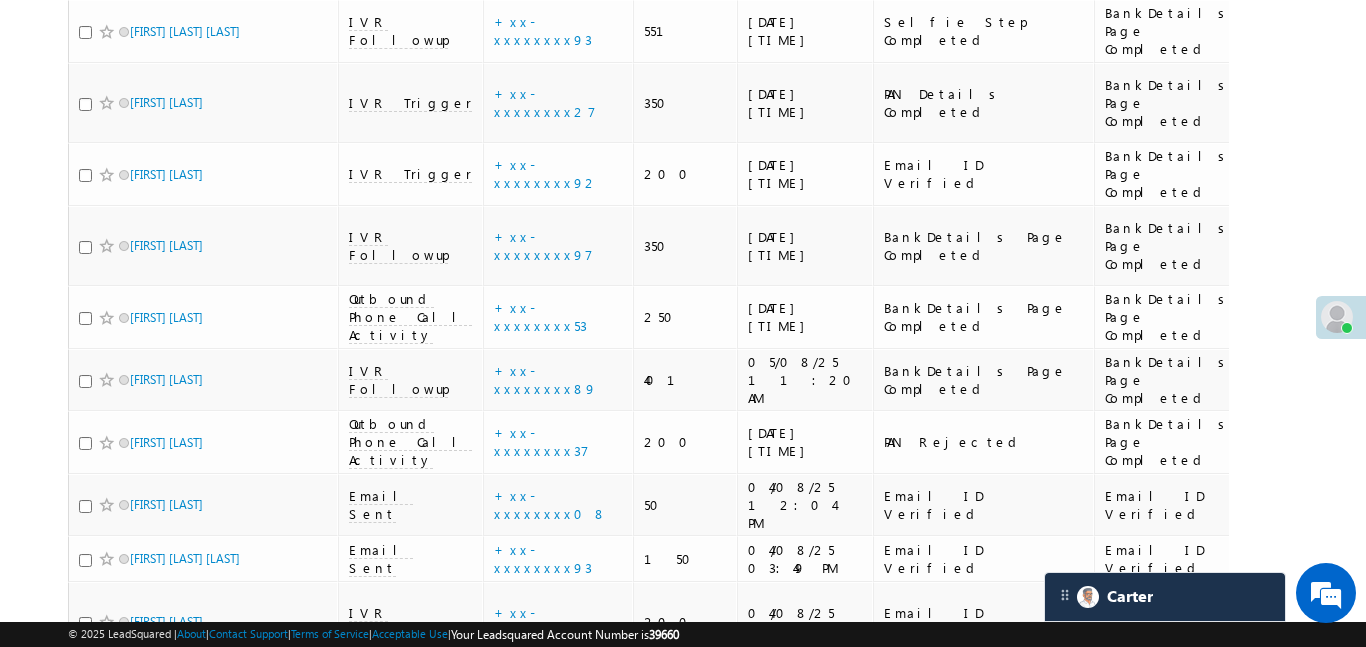 scroll, scrollTop: 0, scrollLeft: 0, axis: both 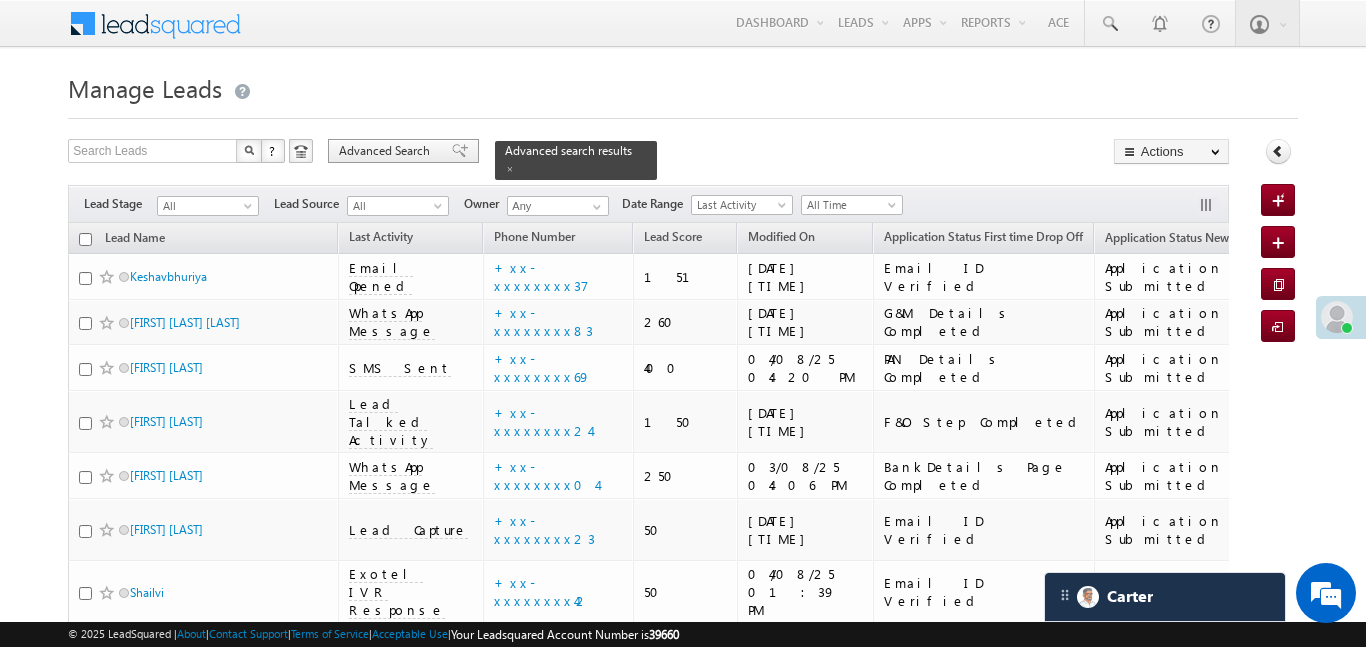 click on "Advanced Search" at bounding box center [387, 151] 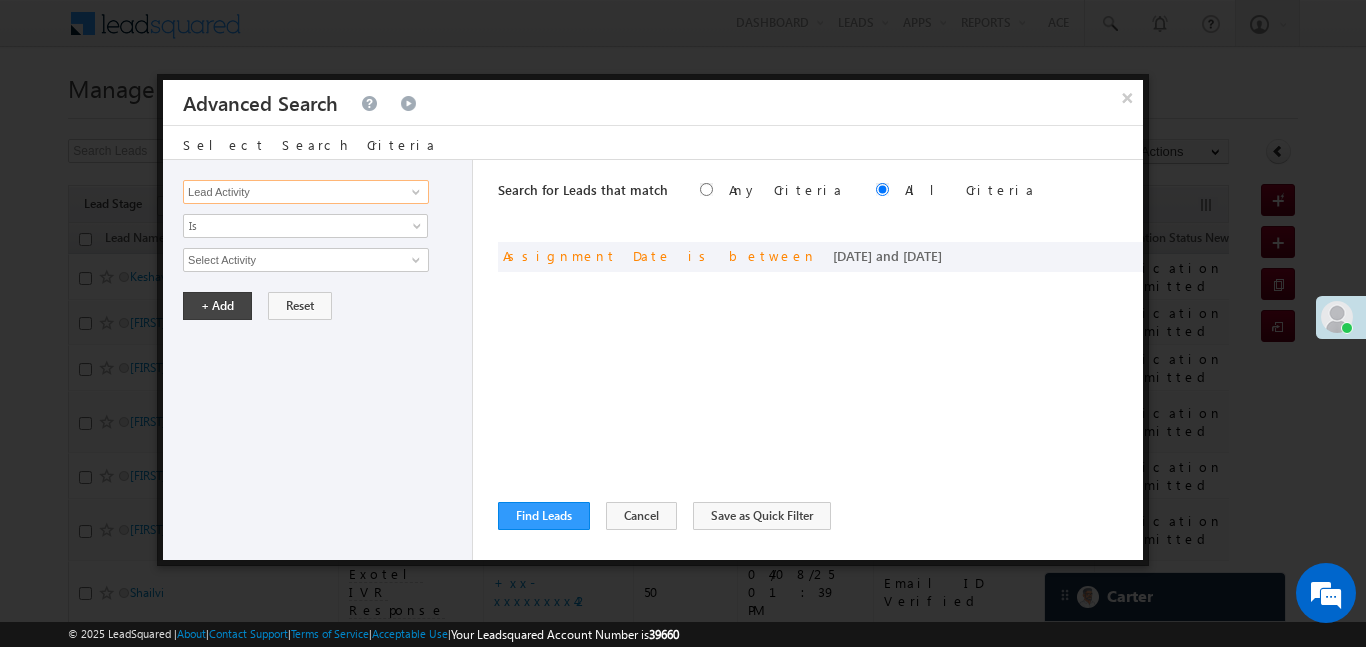 click on "Lead Activity" at bounding box center (306, 192) 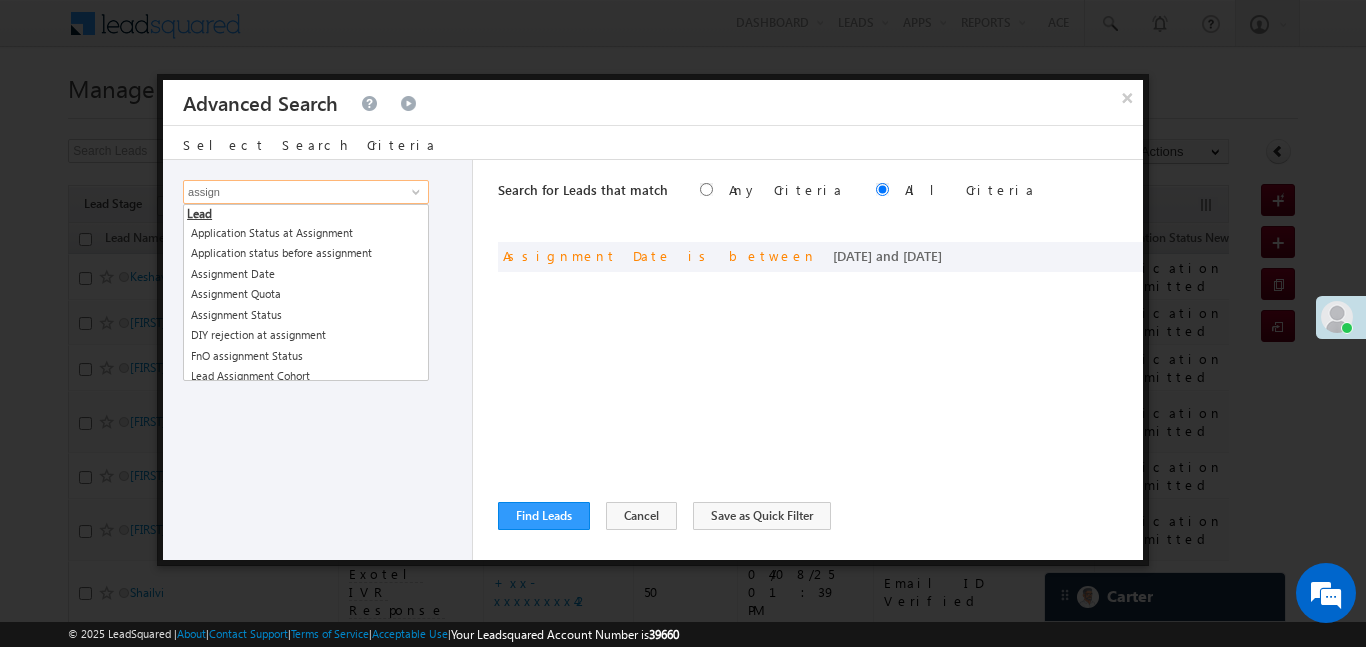 click on "Assignment Date" at bounding box center [306, 274] 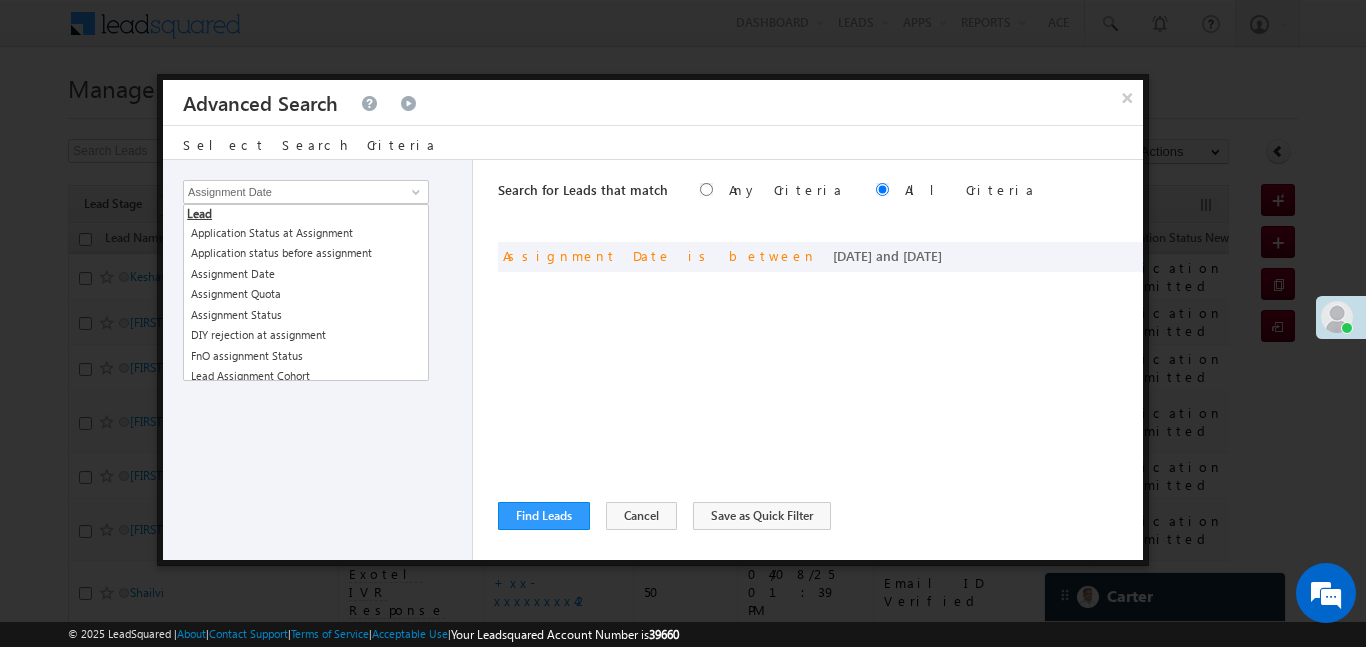 click on "Lead Activity Task Sales Group  Prospect Id  WA Last Message Timestamp 4th Day Disposition Aadhaar_MobileLinked Account Application Status Activation_Score Age Bucket AI_ML AngelCode App Download App Download Date App Status Compare Application Number Application Owner Application Source Application Status  Application Status at Assignment Application Status at Dropoff Application status before assignment  Application Status First time Drop Off  Application Status New Application Step Number Application Submission Flag Application Type Appsflyer Adset Area Manager Name Assignment Date Assignment Quota Assignment Status Attempt counter post coding  BO Branch Browser Call Back Counter Call back Date & Time Call Back Requested Created At Call Back Requested on  Call Back Requested Slot Call Duration Call Later Overall Counter Call Later_Insurance call back date Callid Campaign Call Counter Campaign Date Campaign flag for smart view Campaign Talktime counter Campaign Trade Date Is" at bounding box center (318, 360) 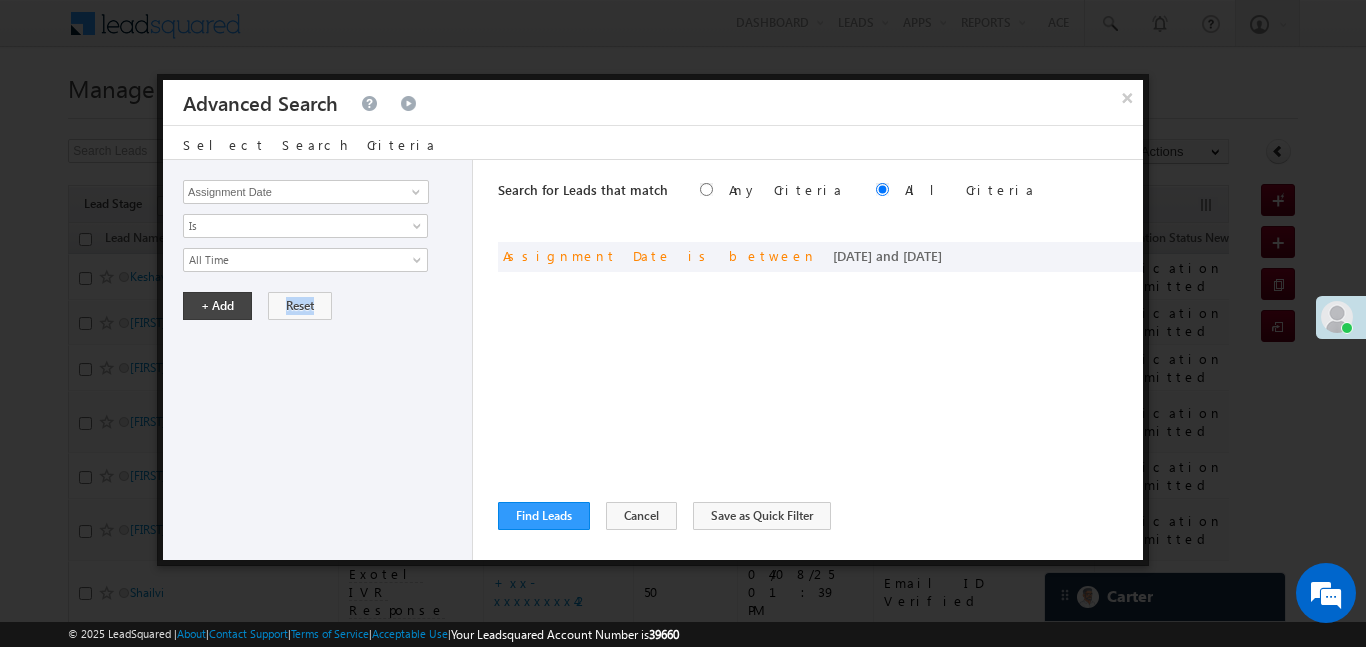 click on "Lead Activity Task Sales Group  Prospect Id  WA Last Message Timestamp 4th Day Disposition Aadhaar_MobileLinked Account Application Status Activation_Score Age Bucket AI_ML AngelCode App Download App Download Date App Status Compare Application Number Application Owner Application Source Application Status  Application Status at Assignment Application Status at Dropoff Application status before assignment  Application Status First time Drop Off  Application Status New Application Step Number Application Submission Flag Application Type Appsflyer Adset Area Manager Name Assignment Date Assignment Quota Assignment Status Attempt counter post coding  BO Branch Browser Call Back Counter Call back Date & Time Call Back Requested Created At Call Back Requested on  Call Back Requested Slot Call Duration Call Later Overall Counter Call Later_Insurance call back date Callid Campaign Call Counter Campaign Date Campaign flag for smart view Campaign Talktime counter Campaign Trade Date Is" at bounding box center [318, 360] 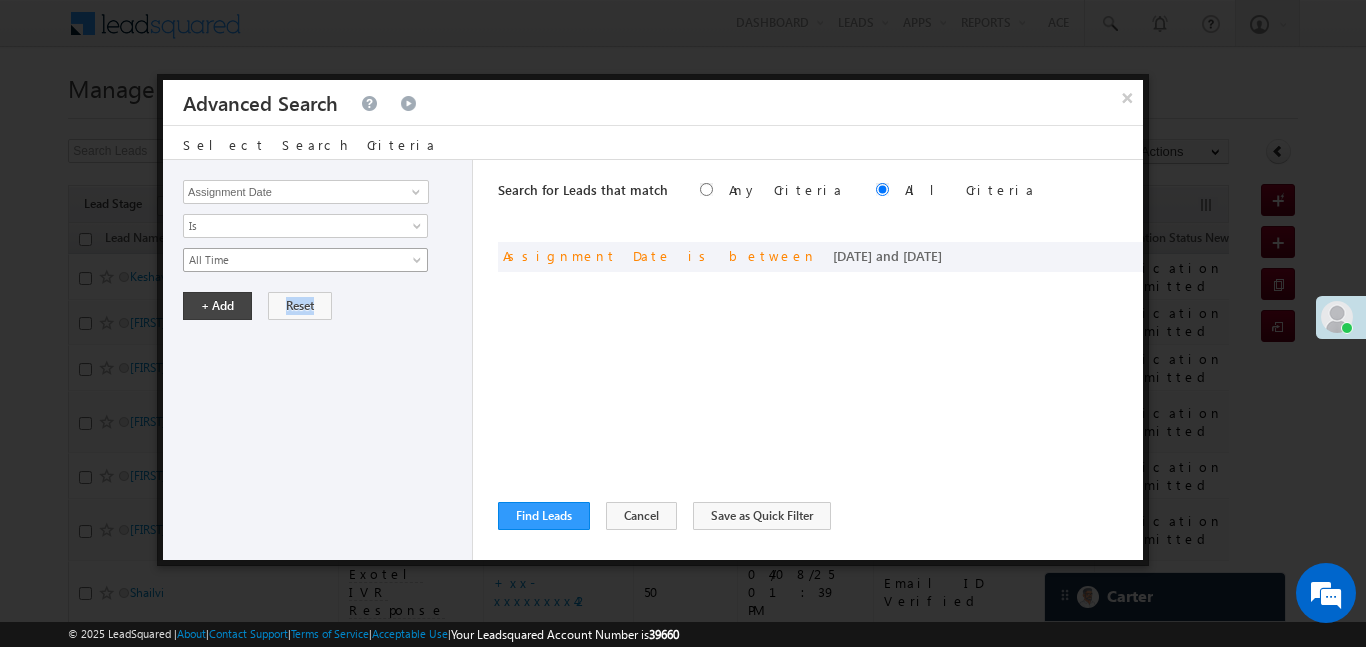 click on "All Time" at bounding box center [292, 260] 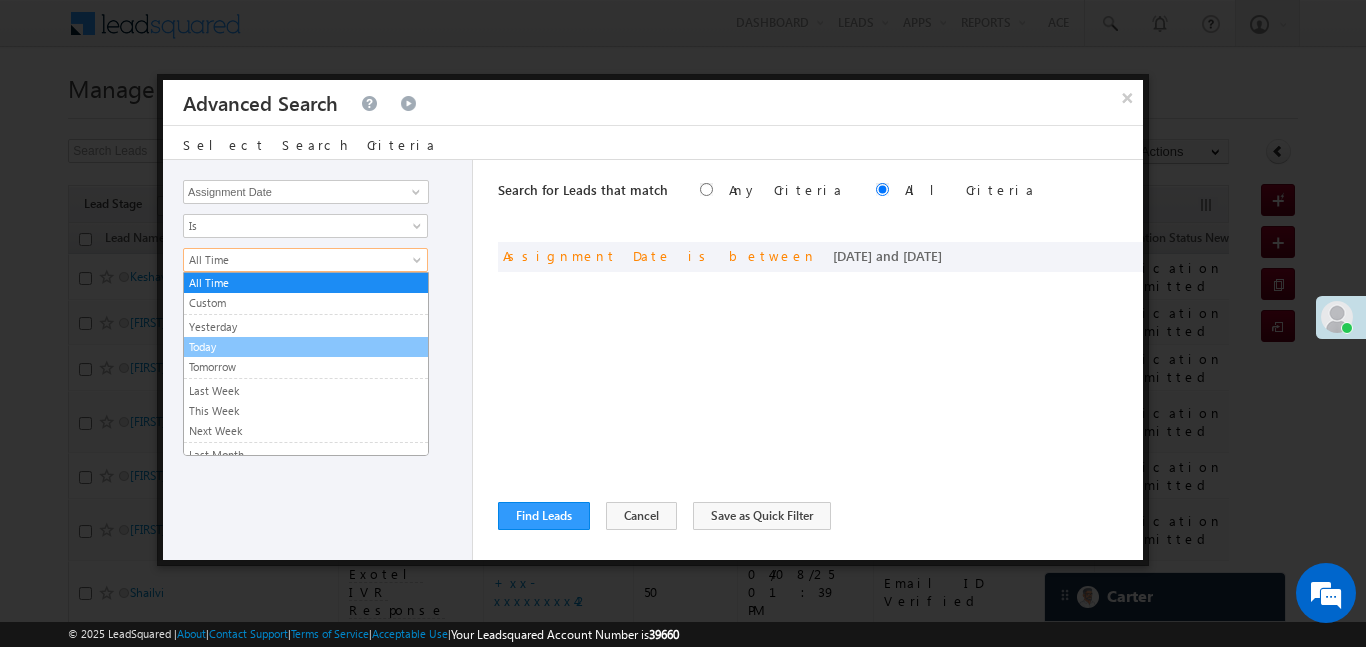 click on "Today" at bounding box center [306, 347] 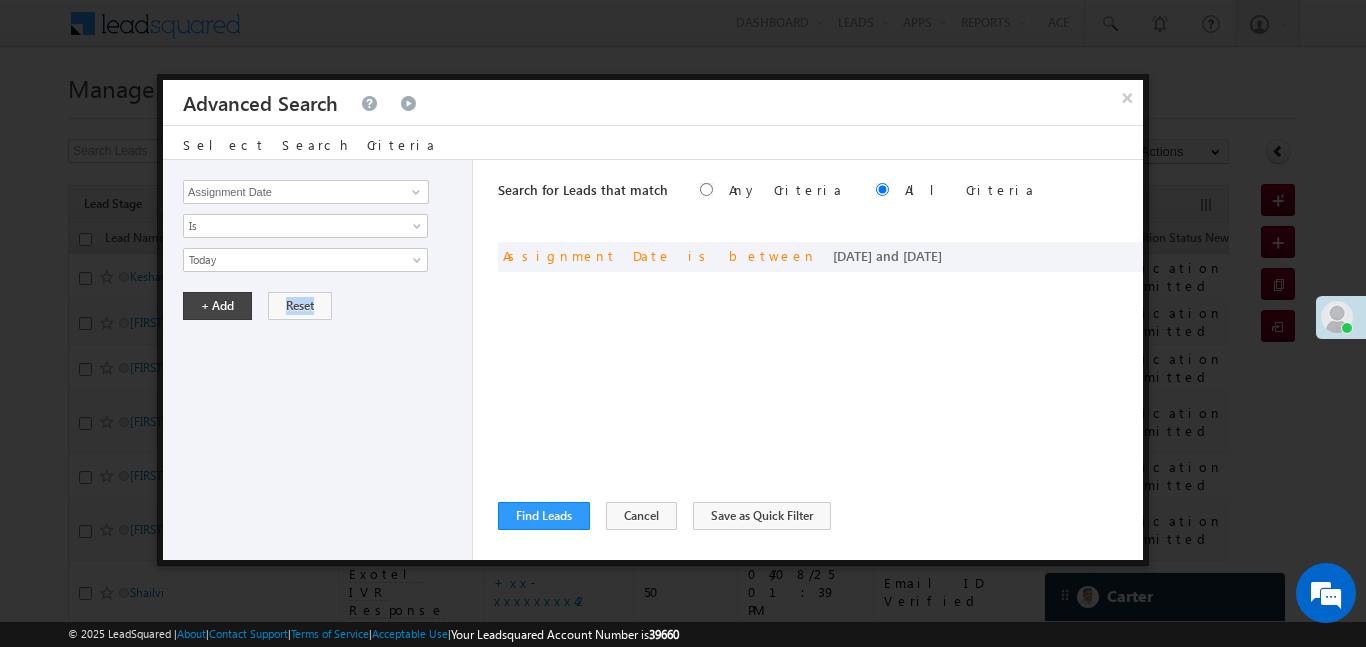 click on "Lead Activity Task Sales Group  Prospect Id  WA Last Message Timestamp 4th Day Disposition Aadhaar_MobileLinked Account Application Status Activation_Score Age Bucket AI_ML AngelCode App Download App Download Date App Status Compare Application Number Application Owner Application Source Application Status  Application Status at Assignment Application Status at Dropoff Application status before assignment  Application Status First time Drop Off  Application Status New Application Step Number Application Submission Flag Application Type Appsflyer Adset Area Manager Name Assignment Date Assignment Quota Assignment Status Attempt counter post coding  BO Branch Browser Call Back Counter Call back Date & Time Call Back Requested Created At Call Back Requested on  Call Back Requested Slot Call Duration Call Later Overall Counter Call Later_Insurance call back date Callid Campaign Call Counter Campaign Date Campaign flag for smart view Campaign Talktime counter Campaign Trade Date Is" at bounding box center [318, 360] 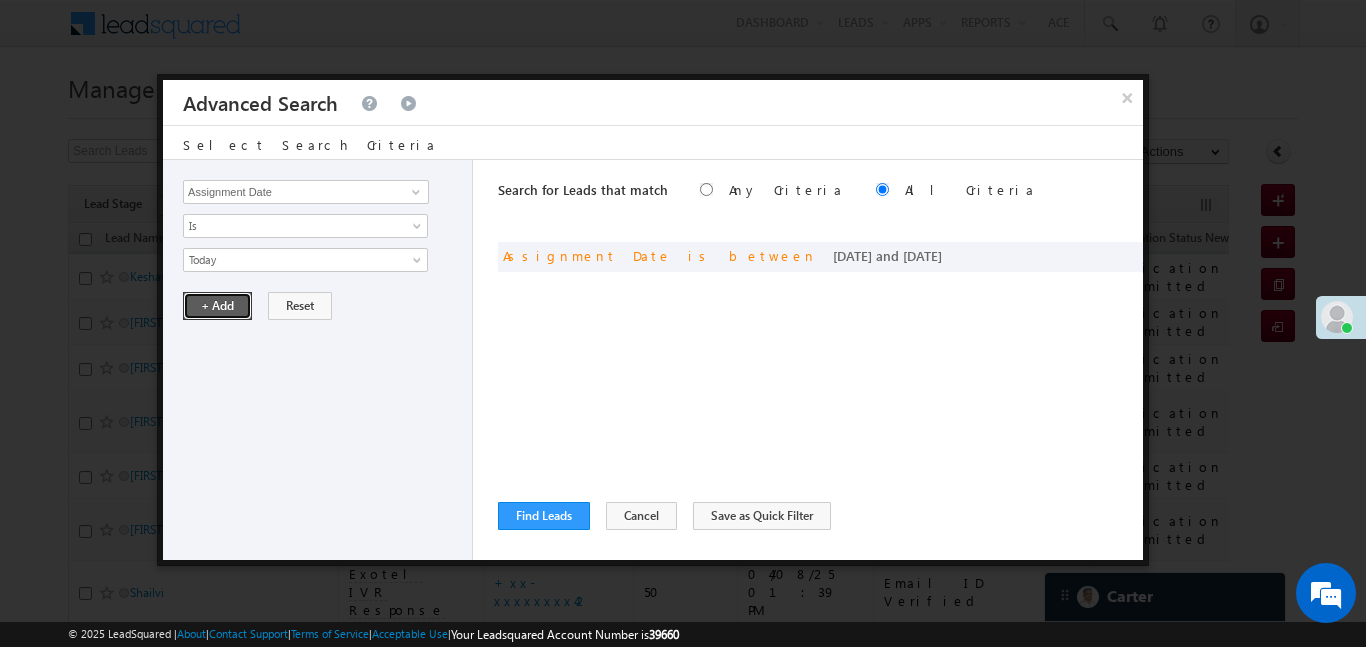 click on "+ Add" at bounding box center [217, 306] 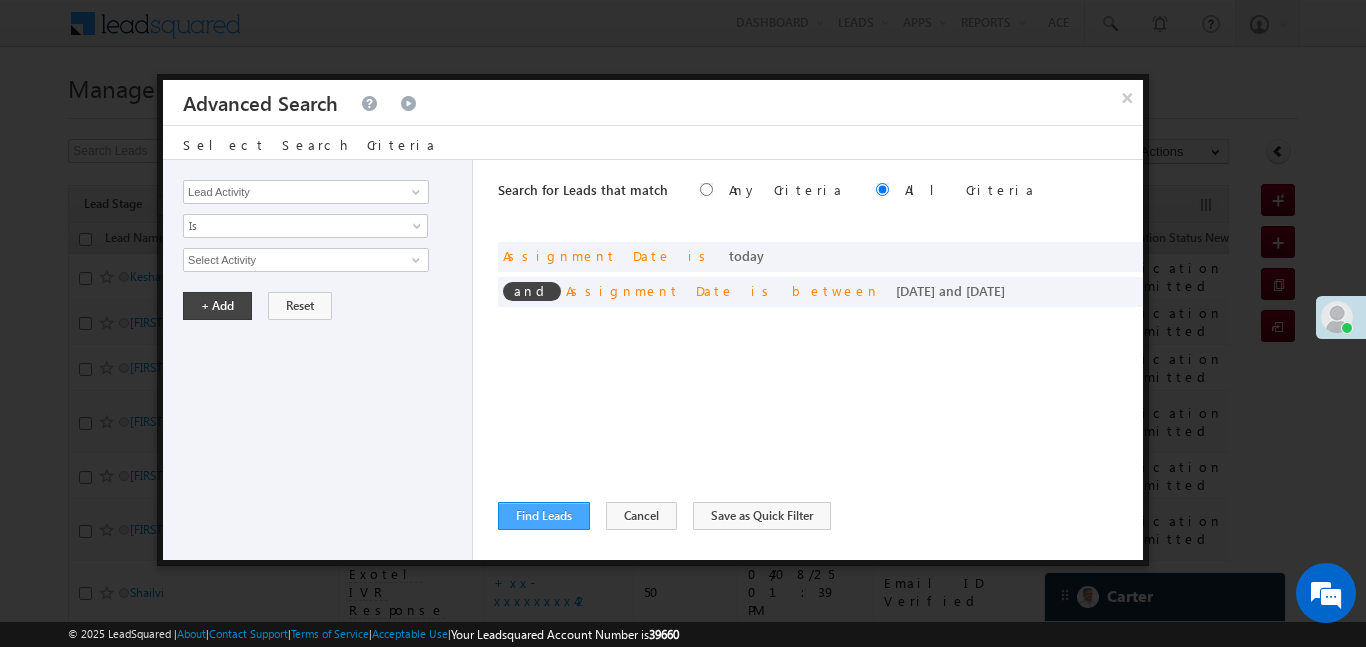 click at bounding box center (0, 0) 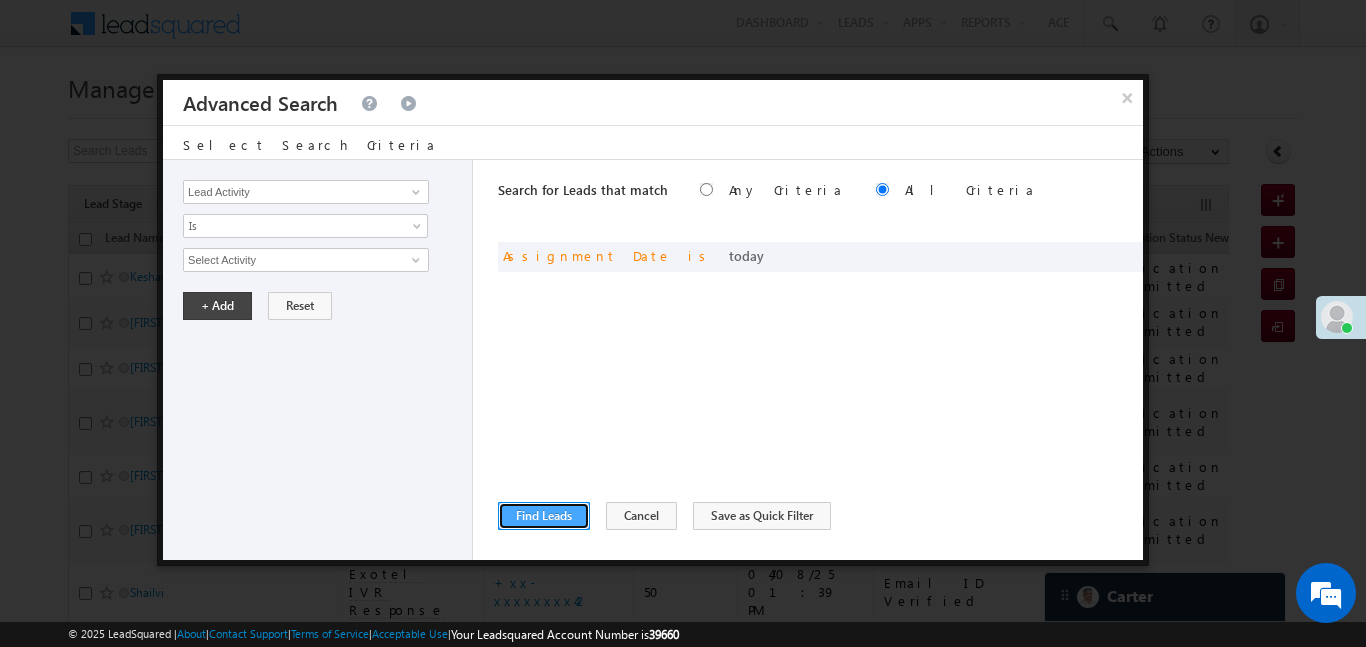 click on "Find Leads" at bounding box center (544, 516) 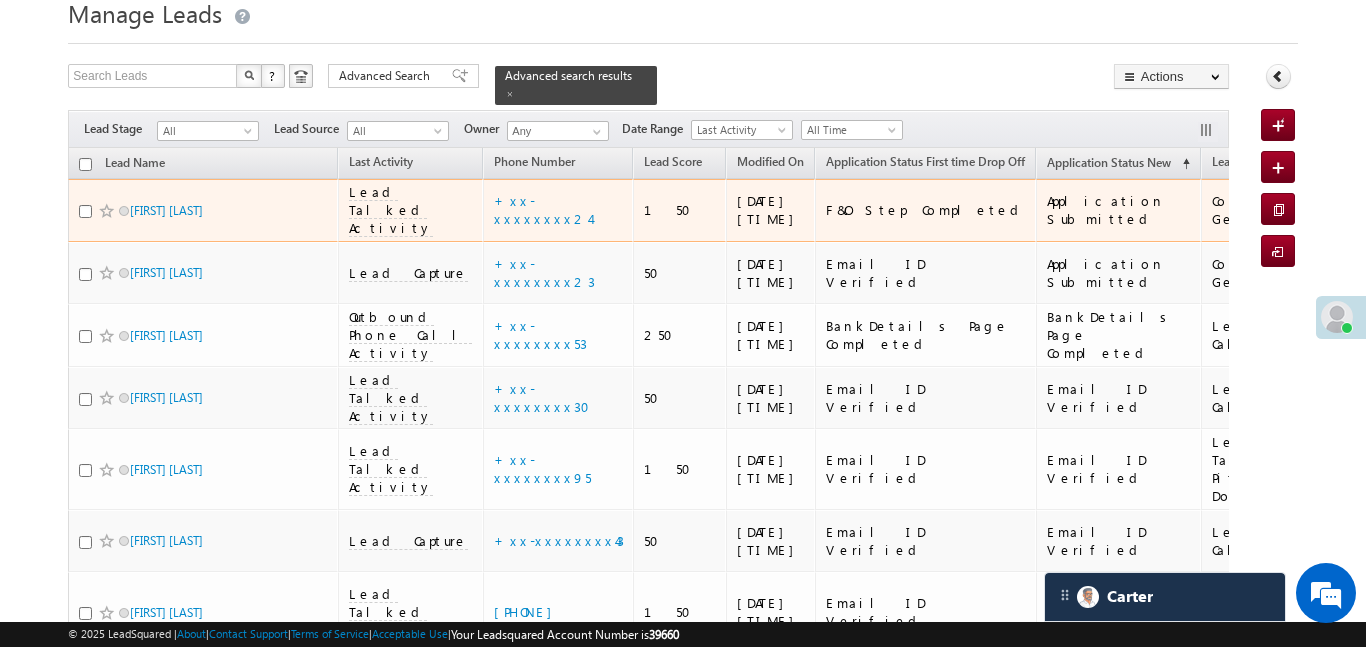 scroll, scrollTop: 87, scrollLeft: 0, axis: vertical 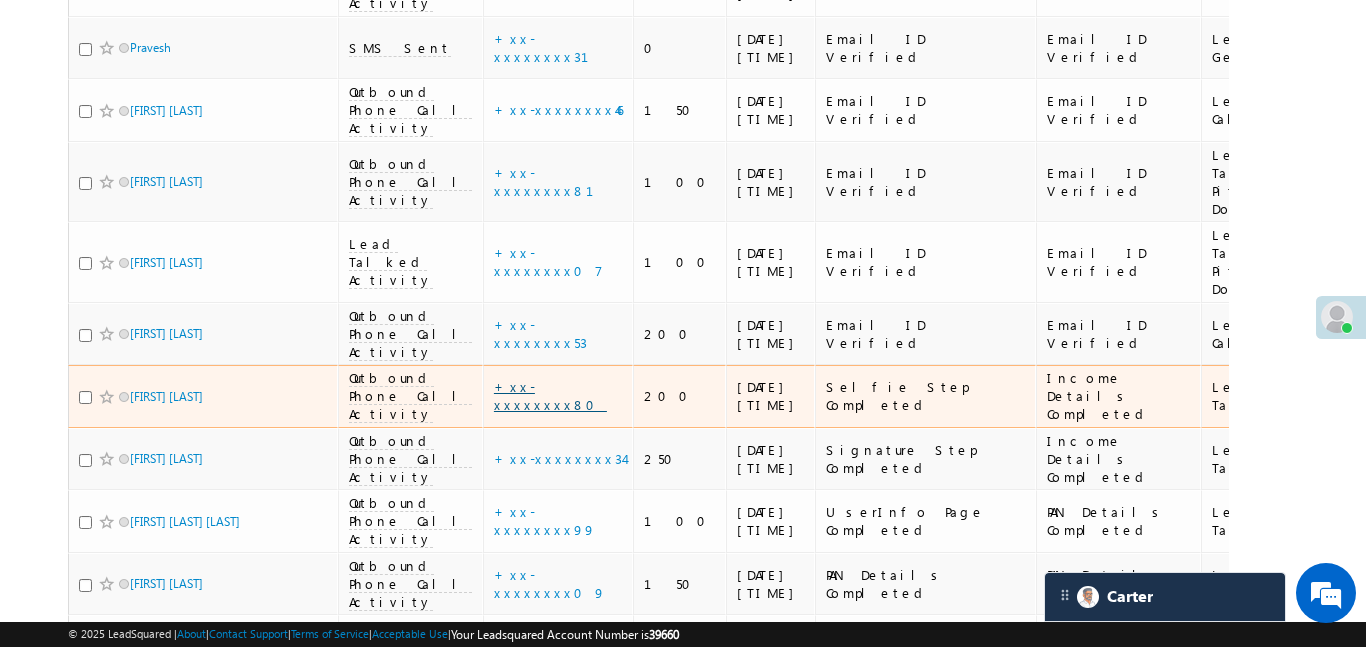click on "+xx-xxxxxxxx80" at bounding box center [550, 395] 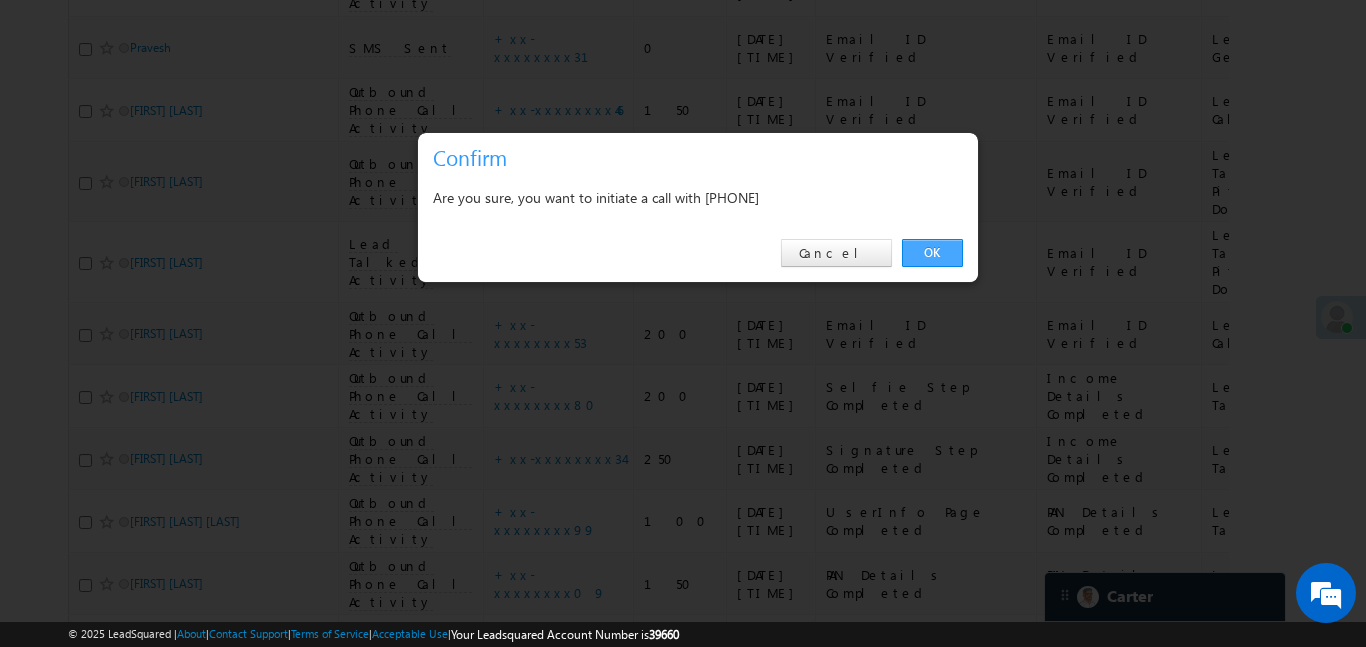 click on "OK" at bounding box center (932, 253) 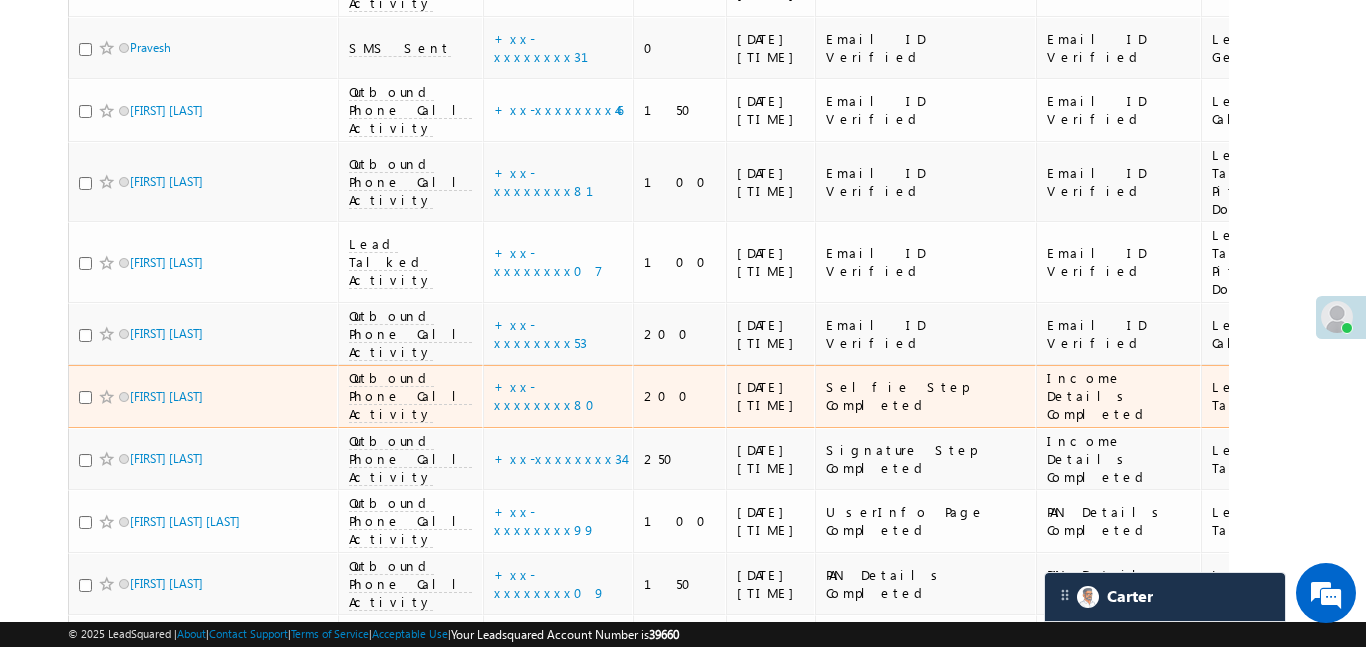 click on "Selfie Step Completed" at bounding box center [925, 396] 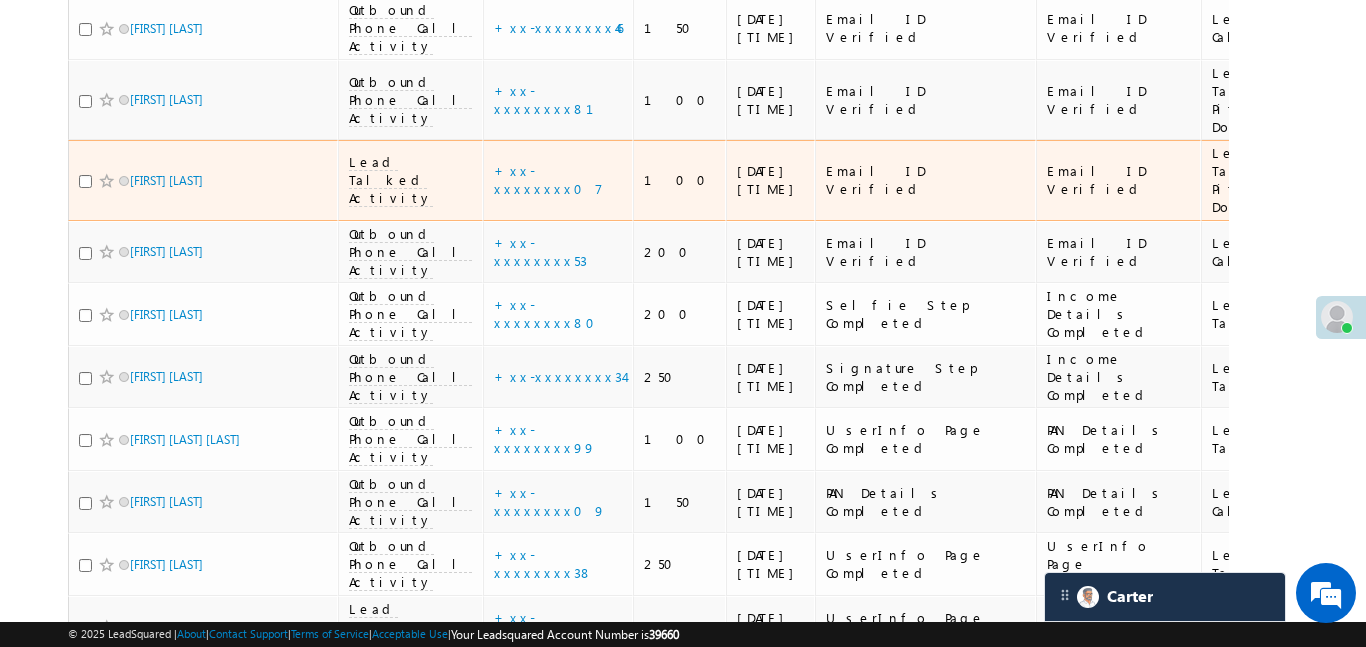 scroll, scrollTop: 1430, scrollLeft: 0, axis: vertical 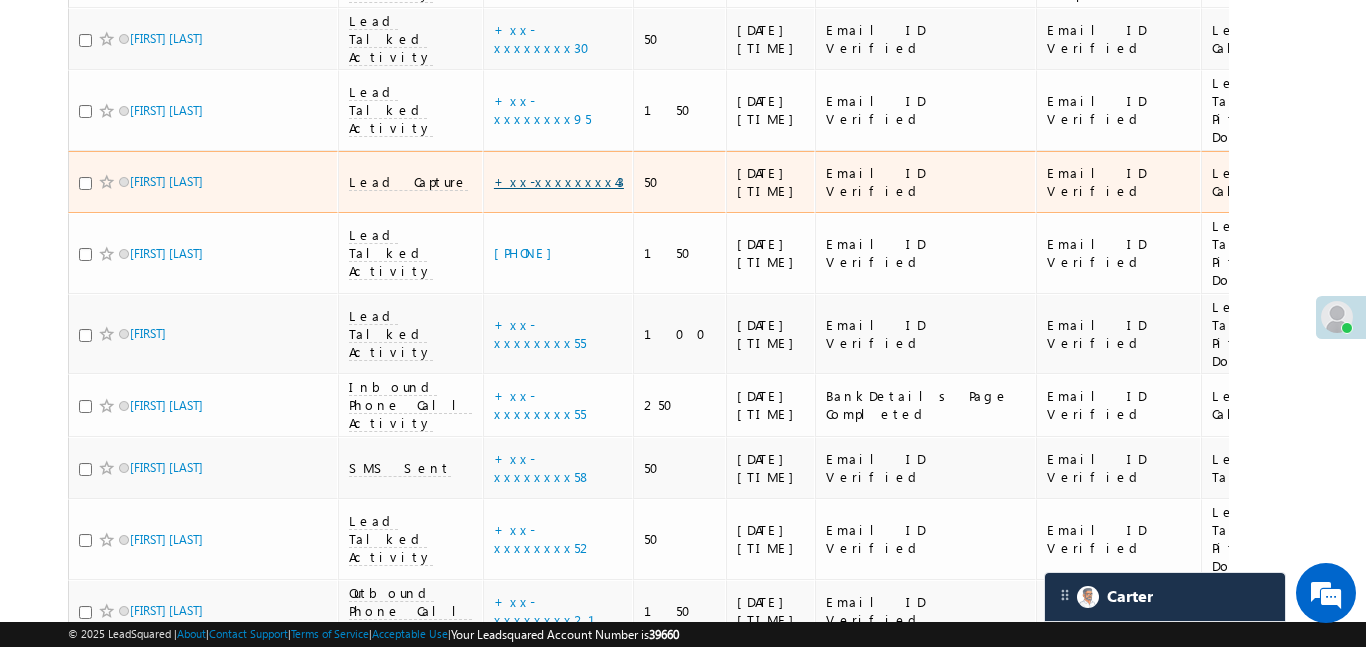 click on "+xx-xxxxxxxx43" at bounding box center [559, 181] 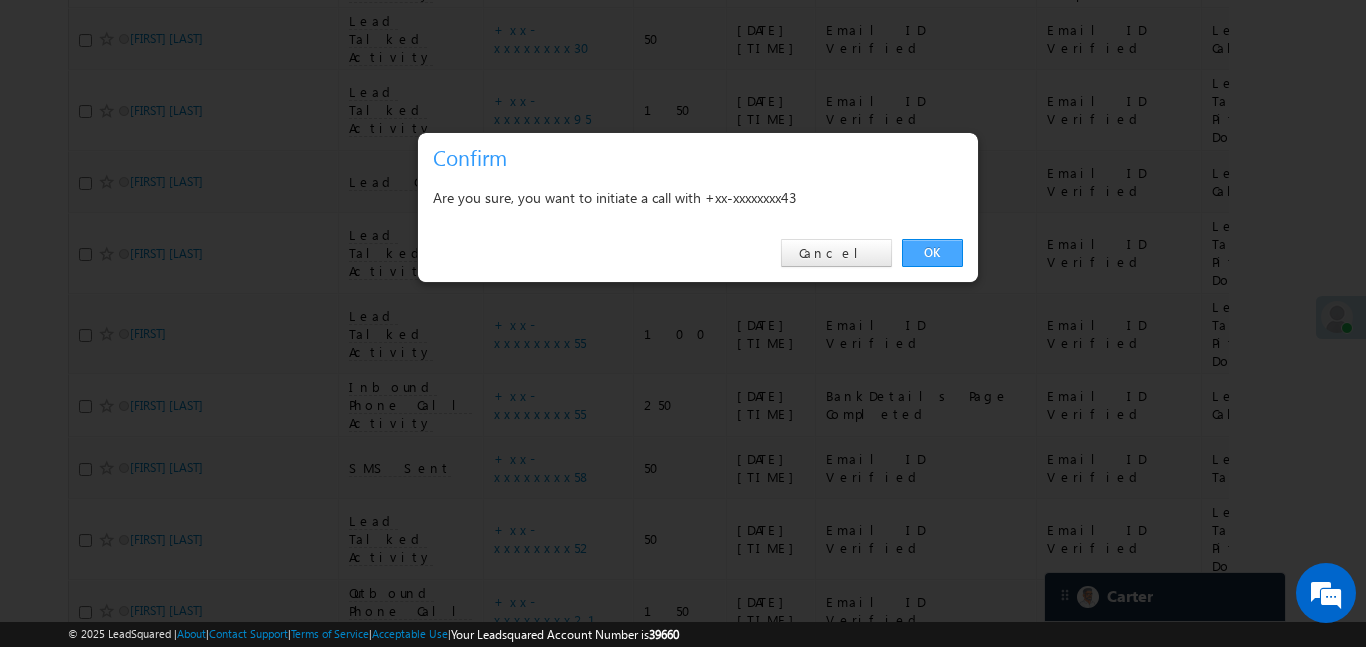 click on "OK" at bounding box center (932, 253) 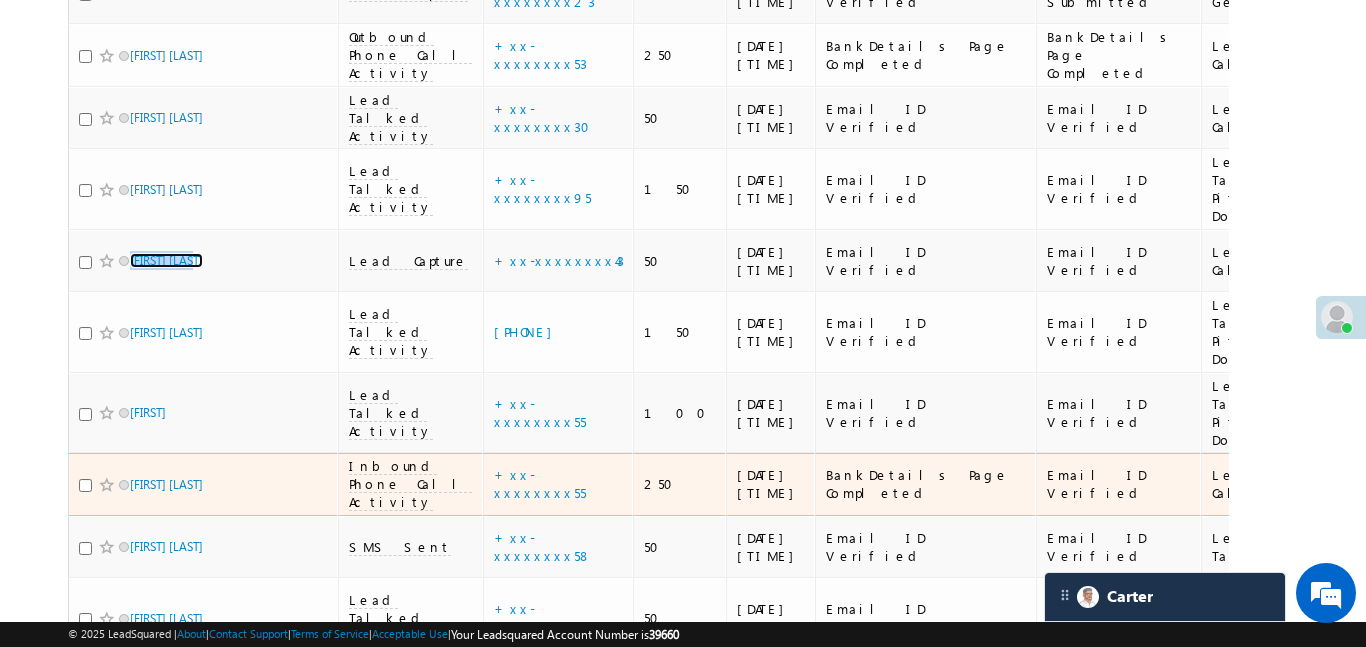 scroll, scrollTop: 422, scrollLeft: 0, axis: vertical 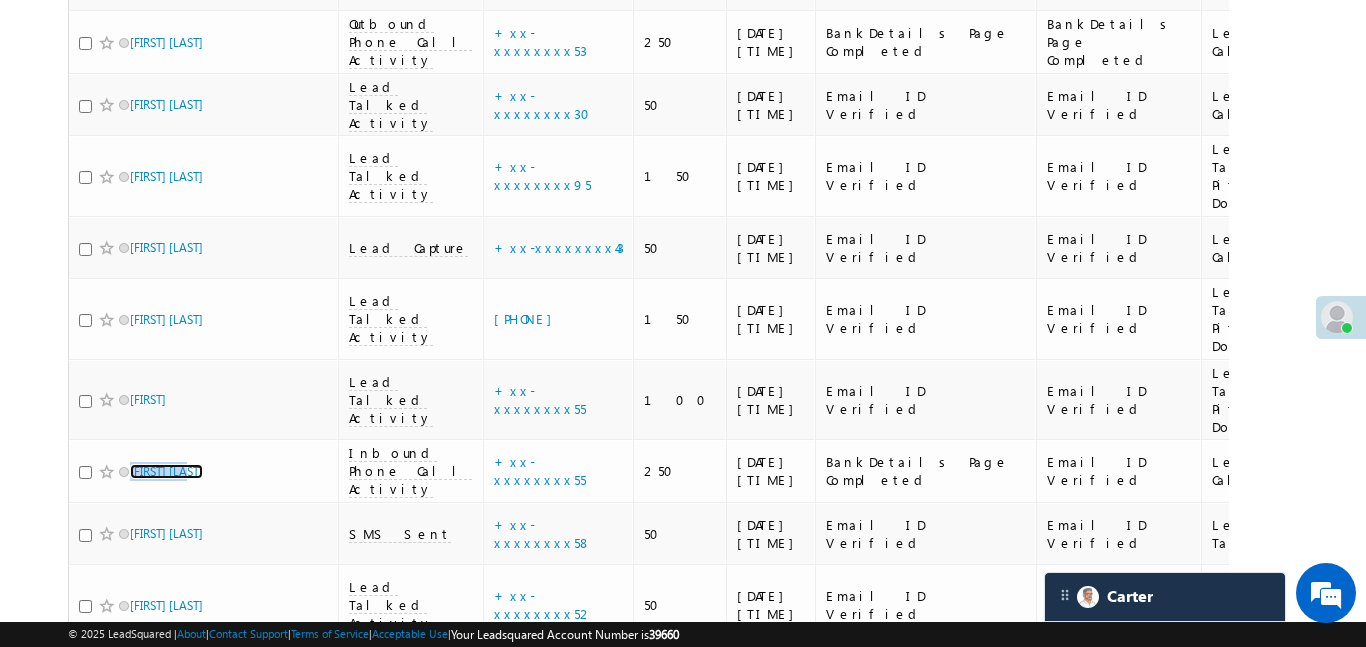 click at bounding box center (1337, 317) 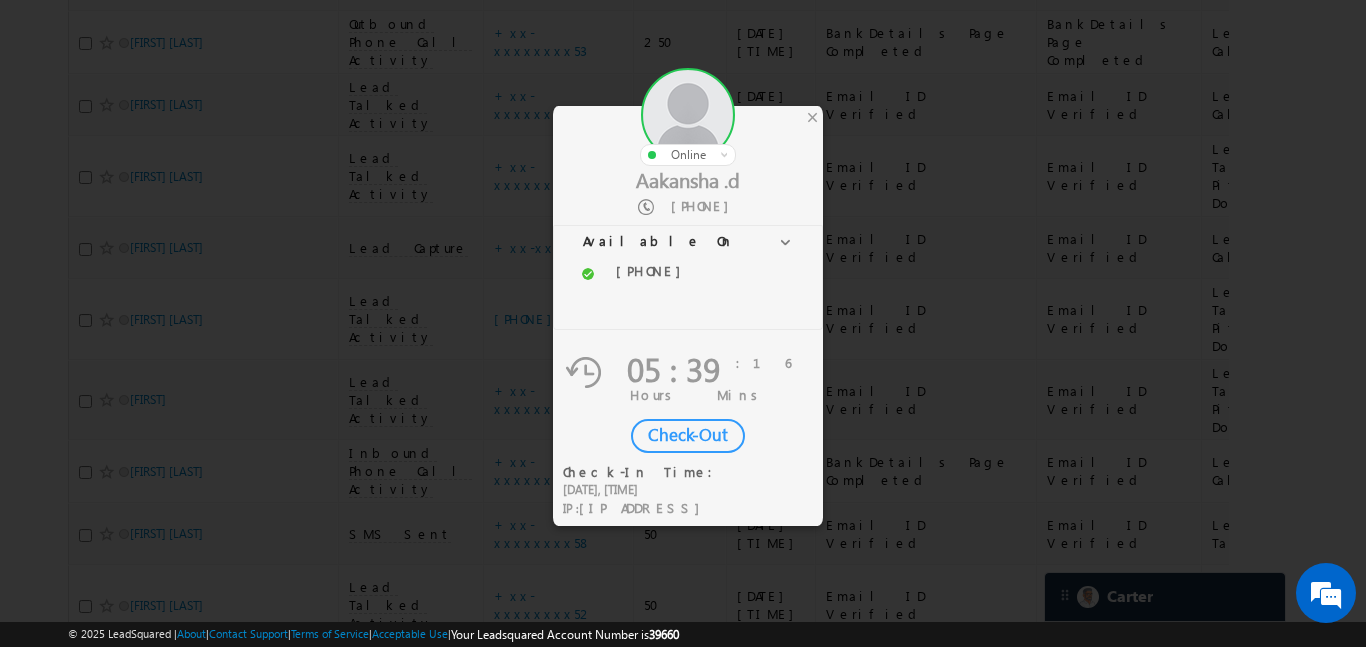 click on "Check-Out" at bounding box center (688, 436) 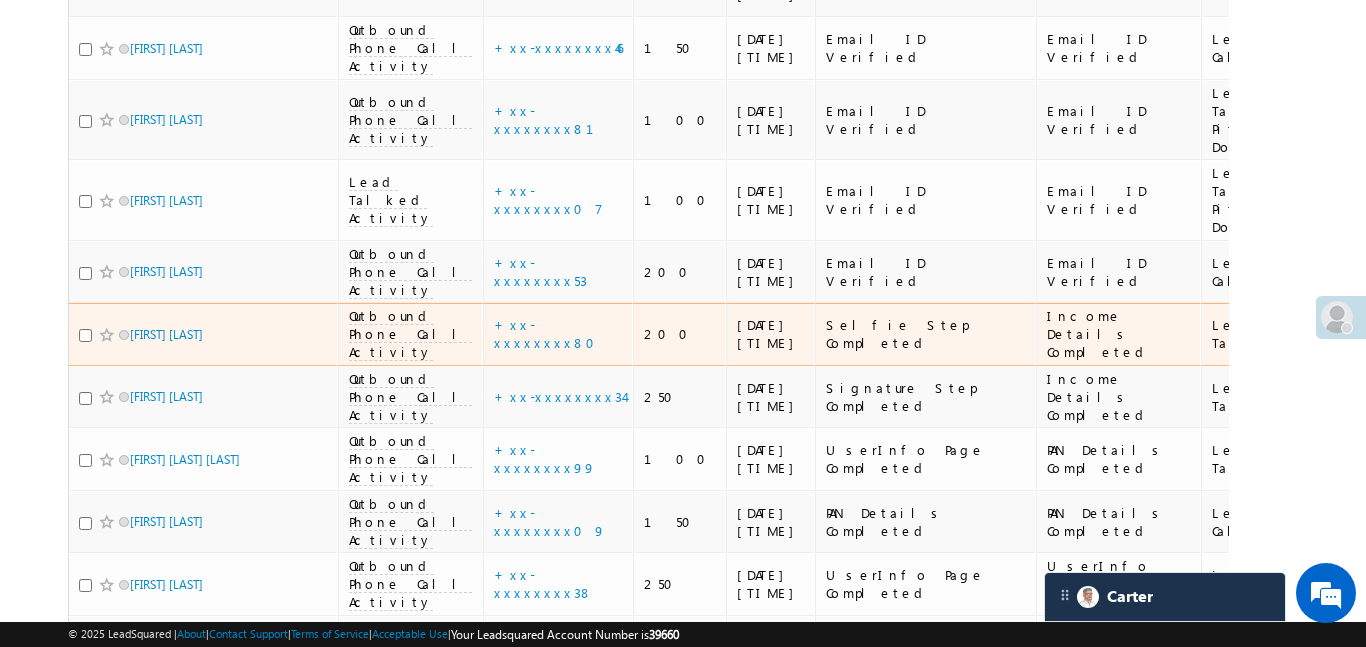 scroll, scrollTop: 1386, scrollLeft: 0, axis: vertical 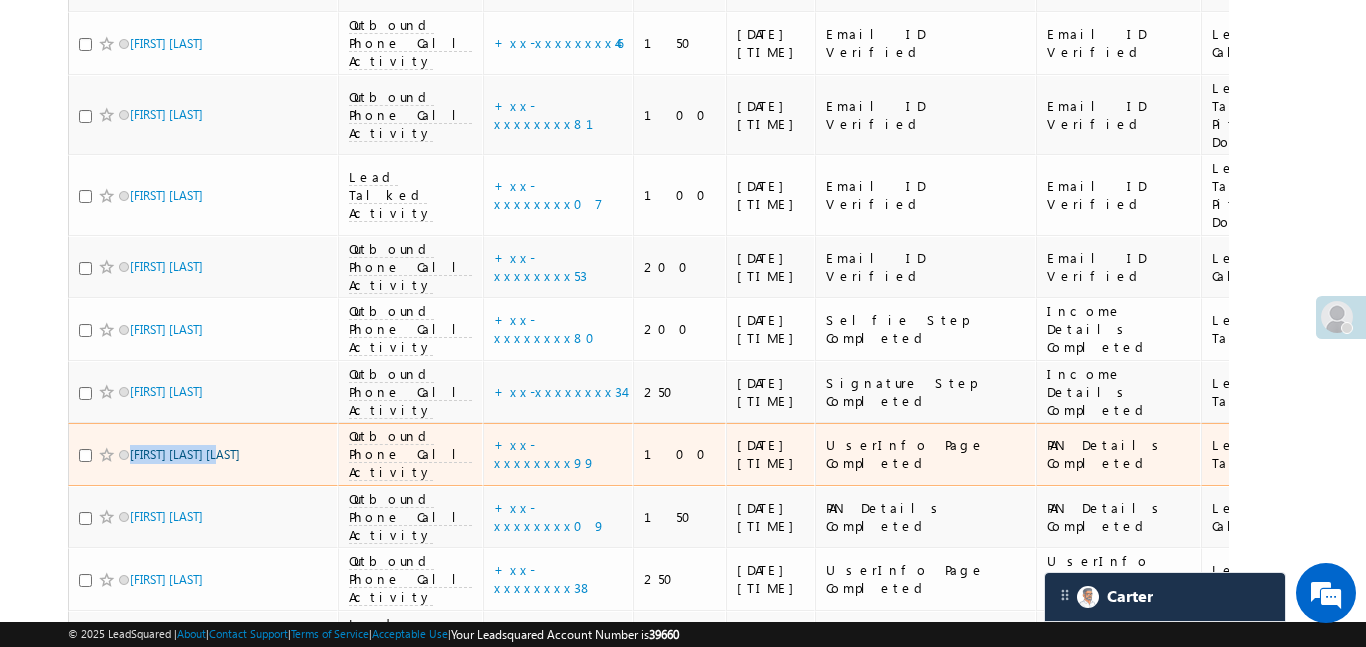click on "Search Leads X ?   32 results found
Advanced Search
Advanced Search
Advanced search results
Actions" at bounding box center [682, 1] 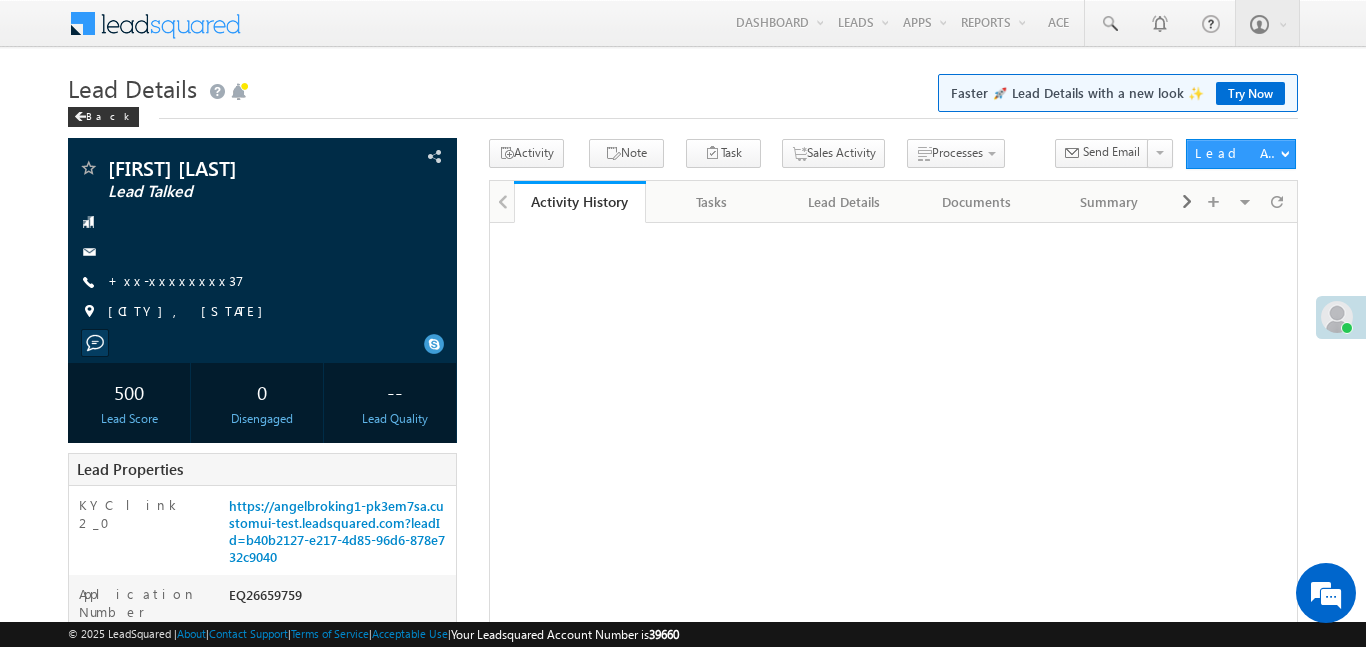 scroll, scrollTop: 0, scrollLeft: 0, axis: both 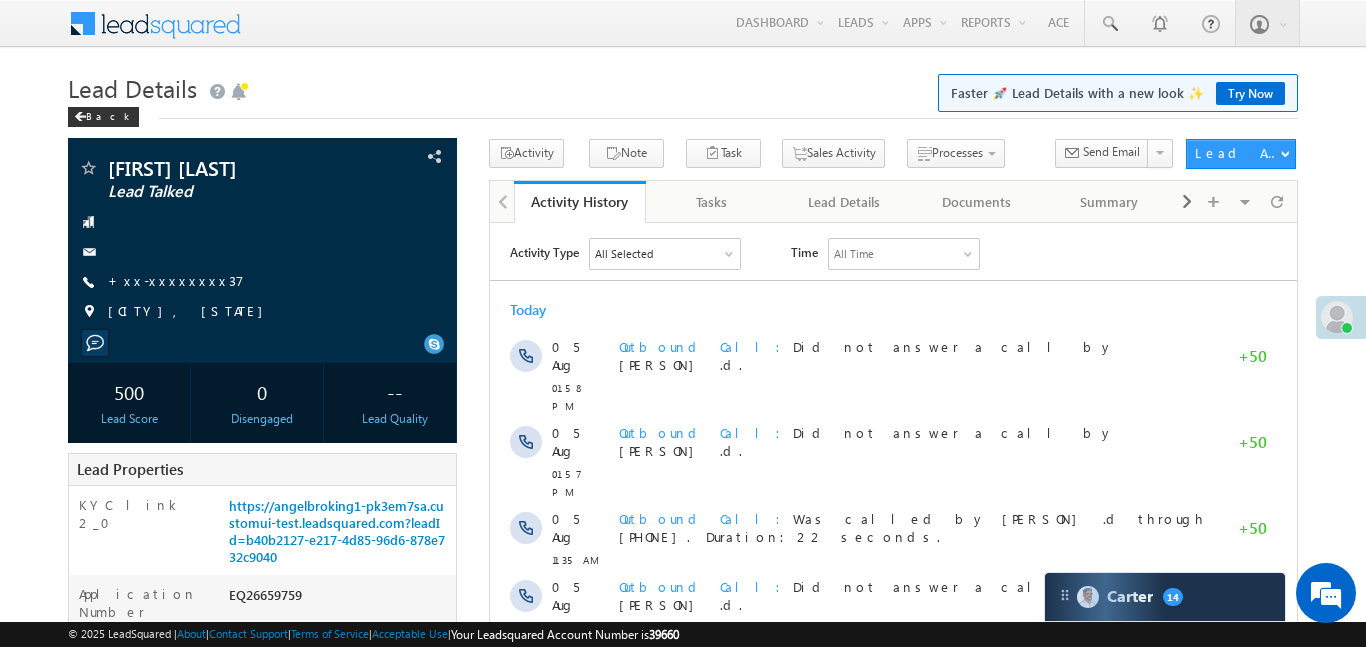 click on "+xx-xxxxxxxx37" at bounding box center [176, 280] 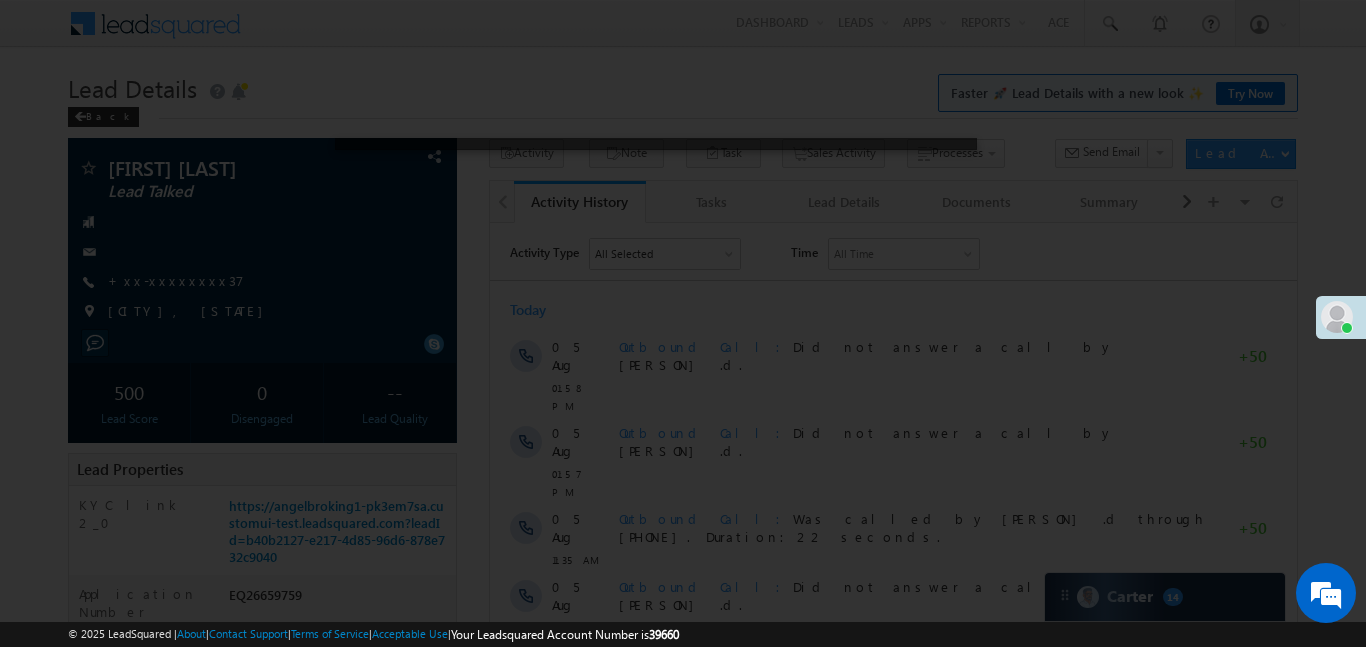 scroll, scrollTop: 0, scrollLeft: 0, axis: both 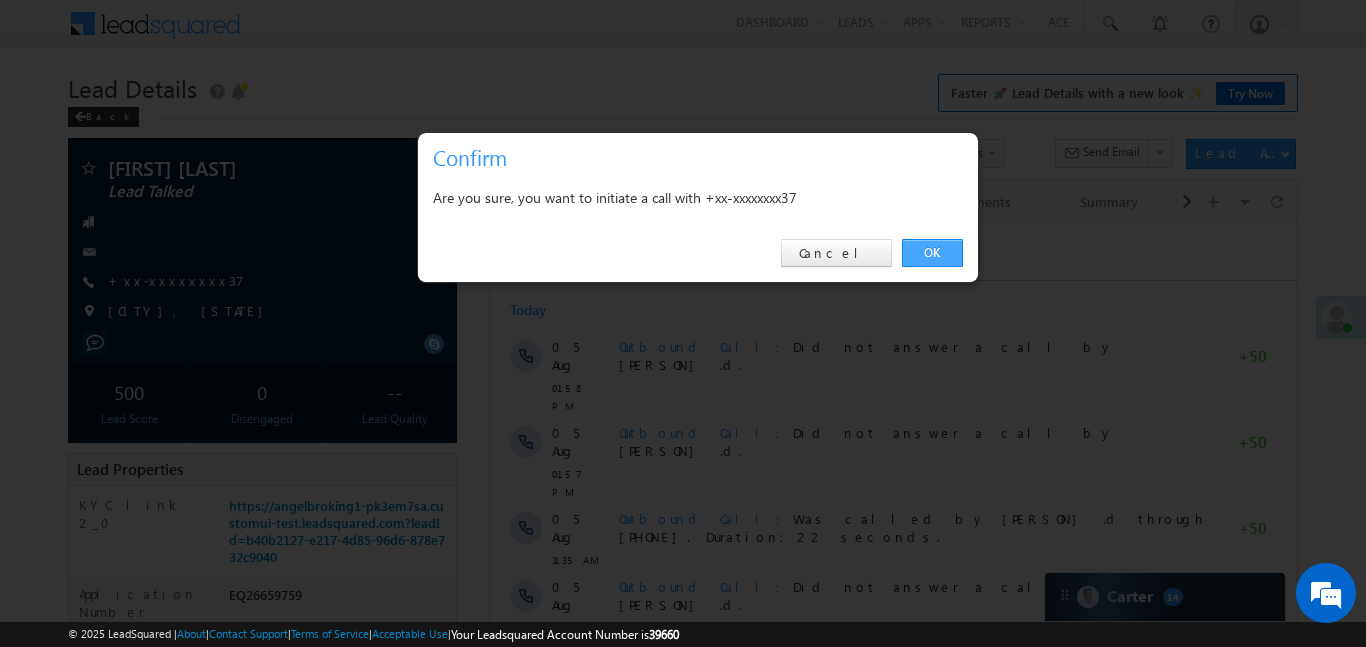 click on "OK Cancel" at bounding box center (698, 253) 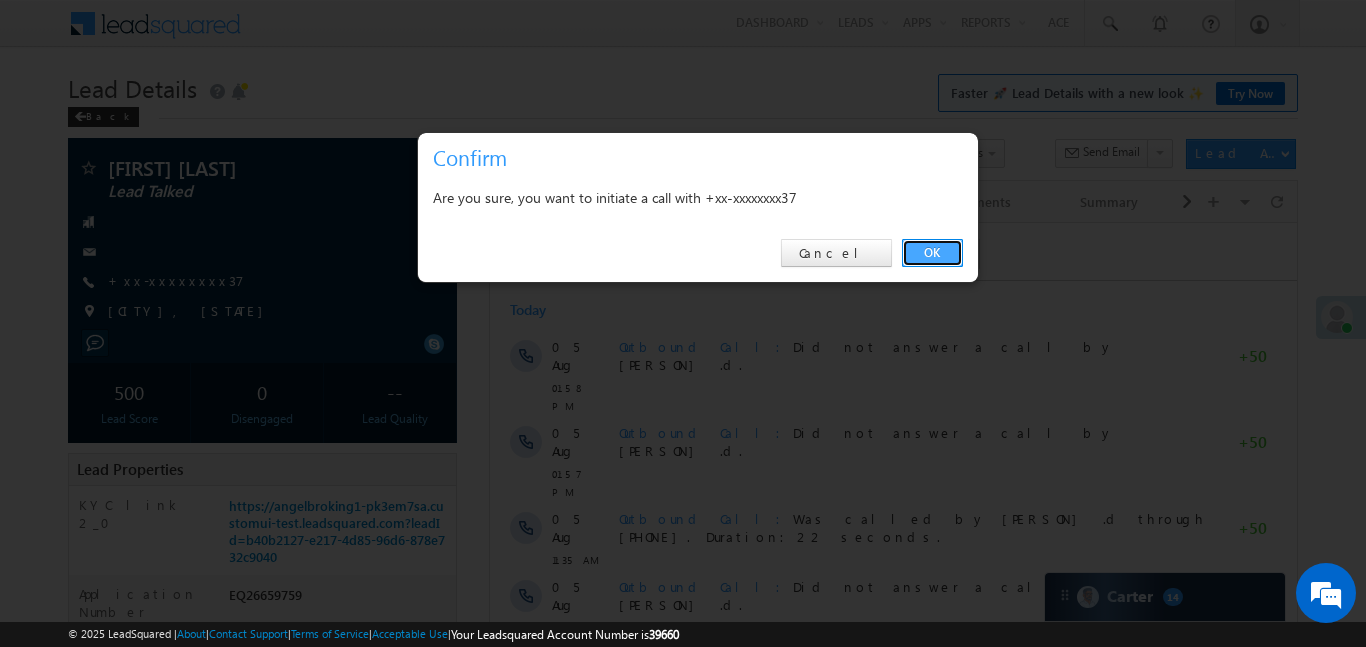 click on "OK" at bounding box center [932, 253] 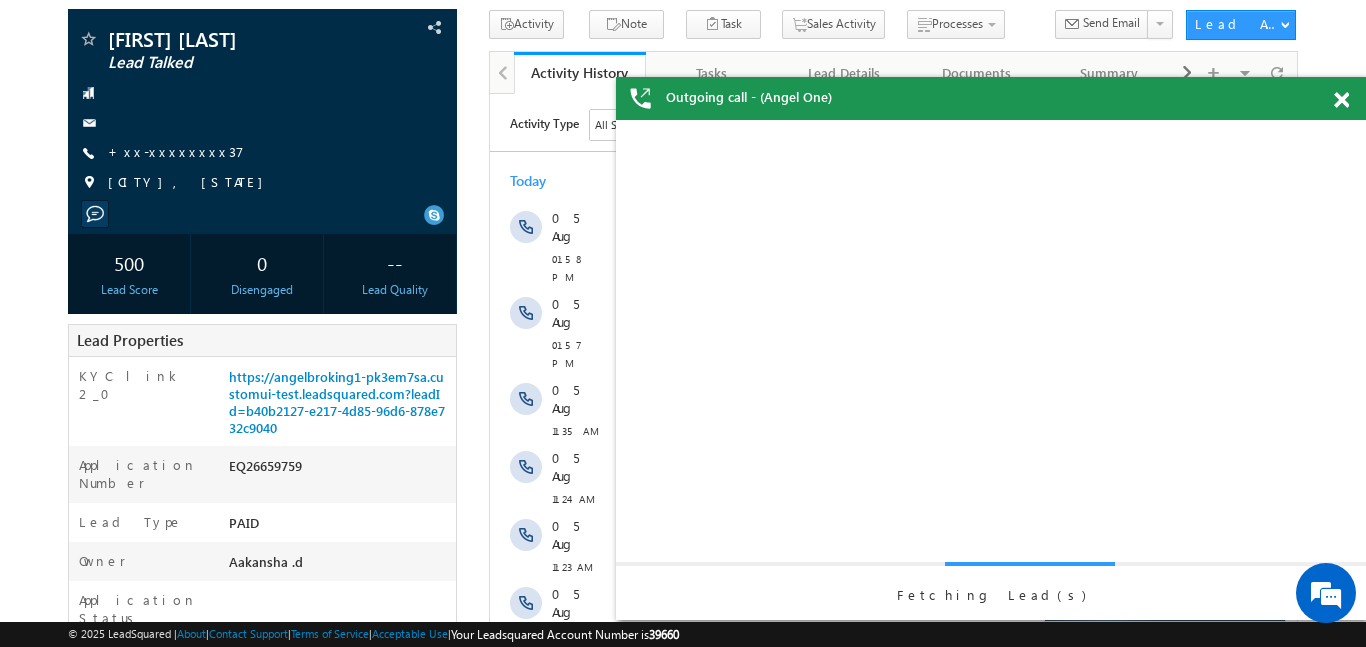 scroll, scrollTop: 0, scrollLeft: 0, axis: both 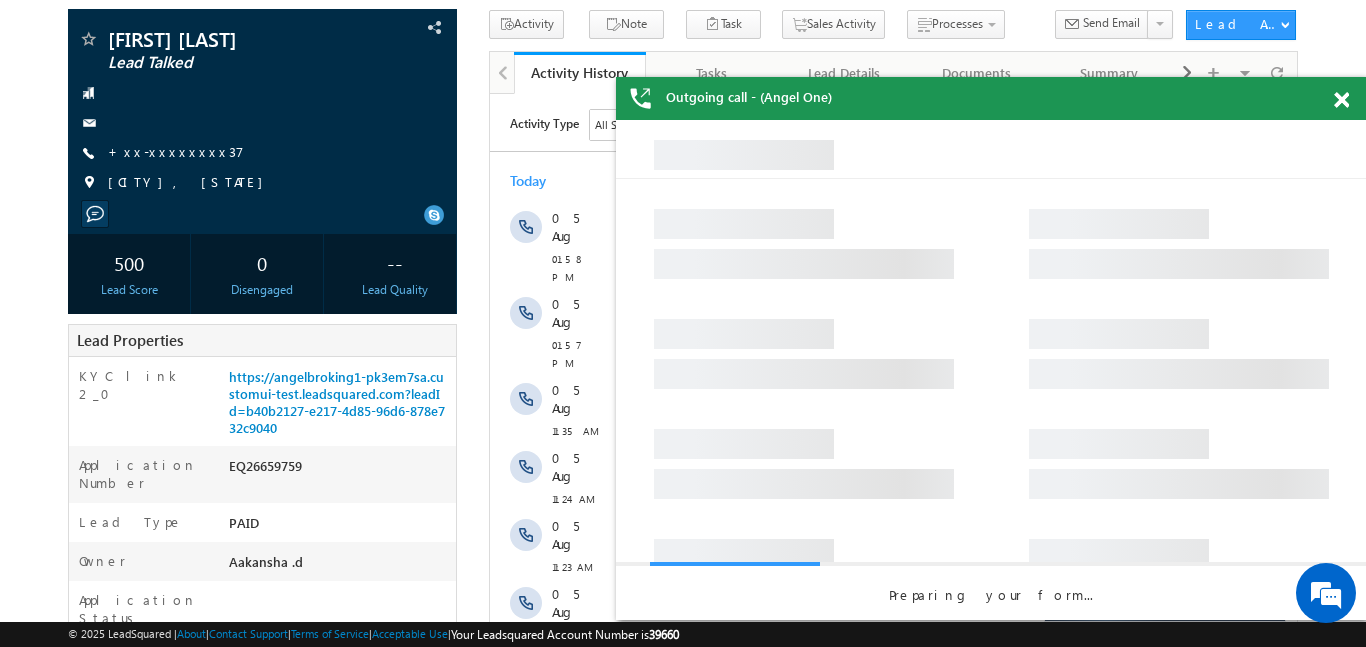 click at bounding box center [1341, 100] 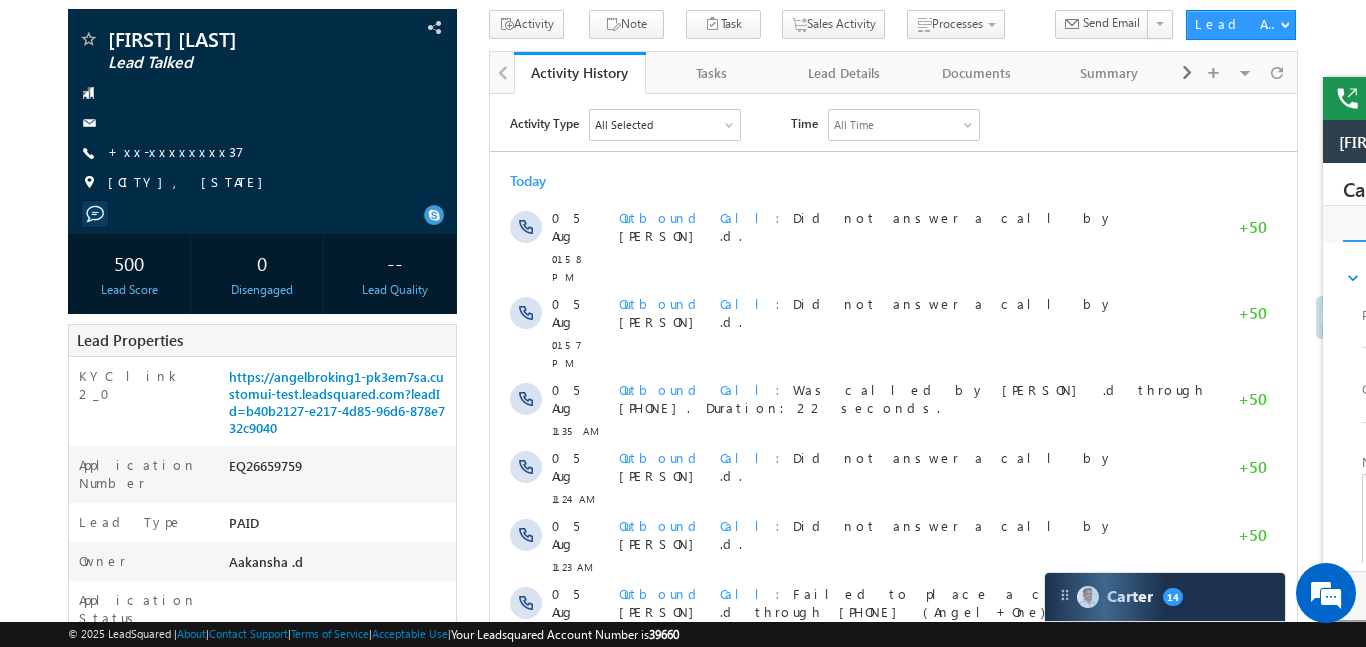 scroll, scrollTop: 0, scrollLeft: 0, axis: both 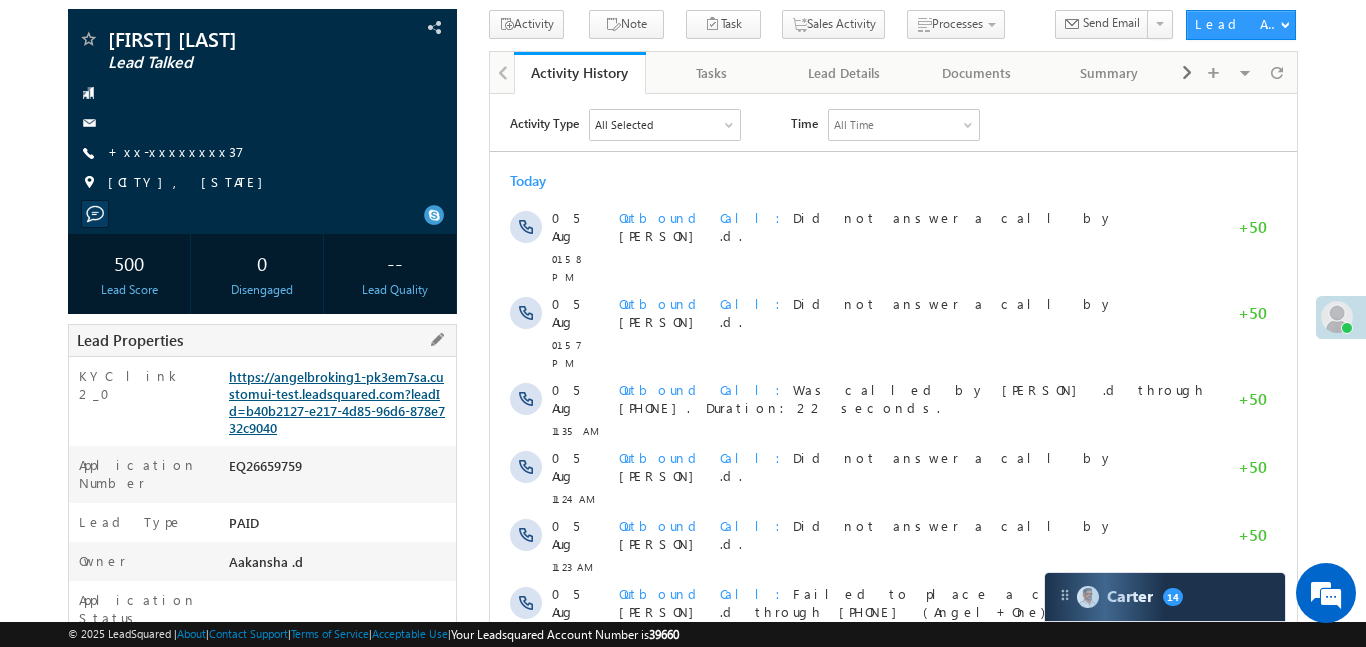 click on "https://angelbroking1-pk3em7sa.customui-test.leadsquared.com?leadId=b40b2127-e217-4d85-96d6-878e732c9040" at bounding box center [337, 402] 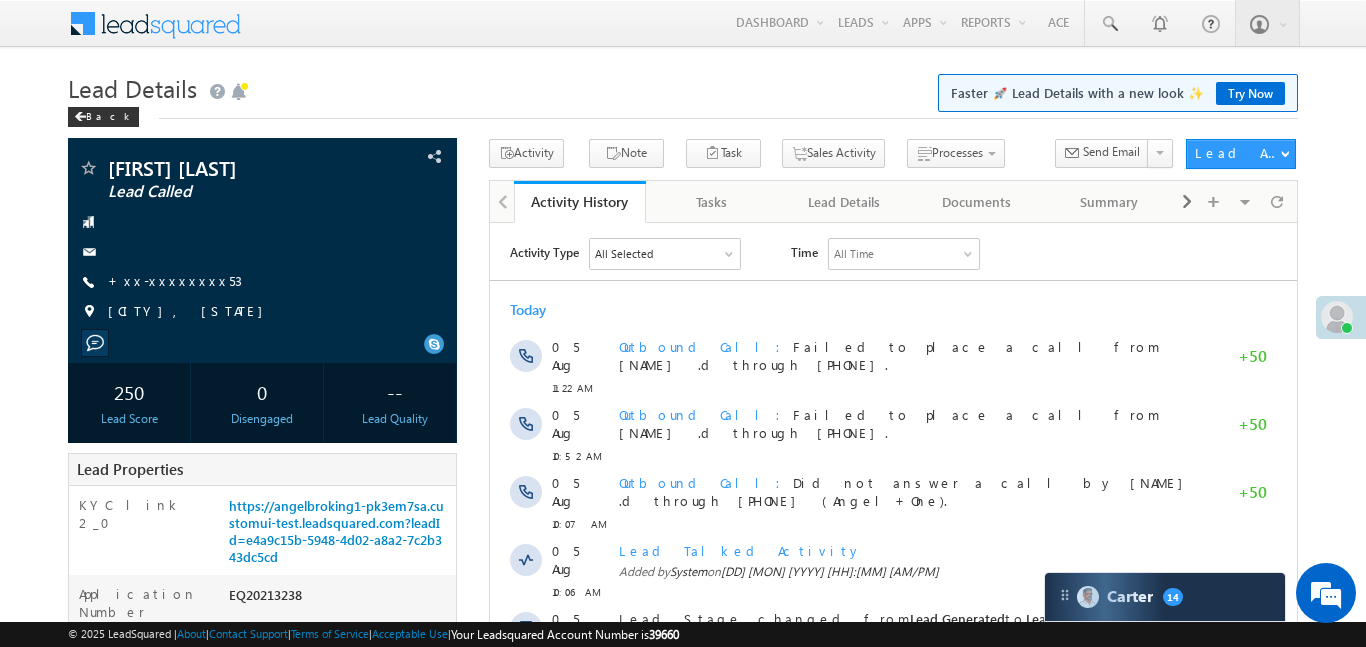 scroll, scrollTop: 0, scrollLeft: 0, axis: both 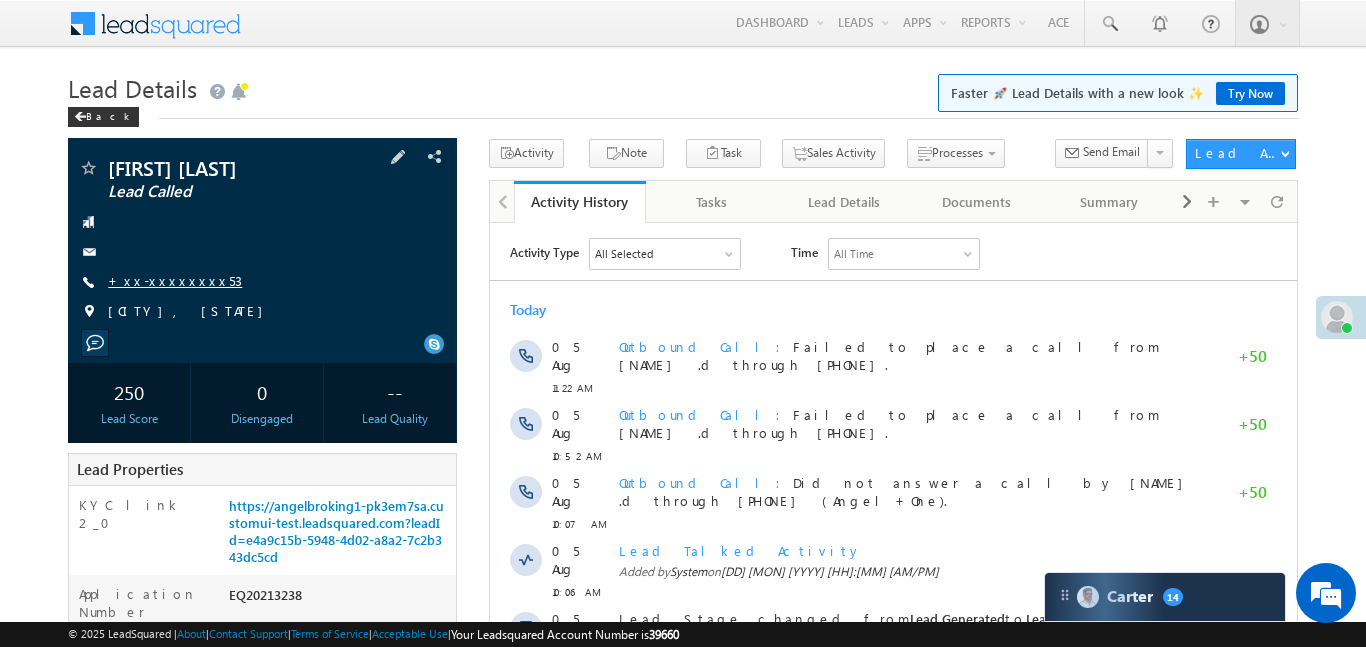 click on "+xx-xxxxxxxx53" at bounding box center [175, 280] 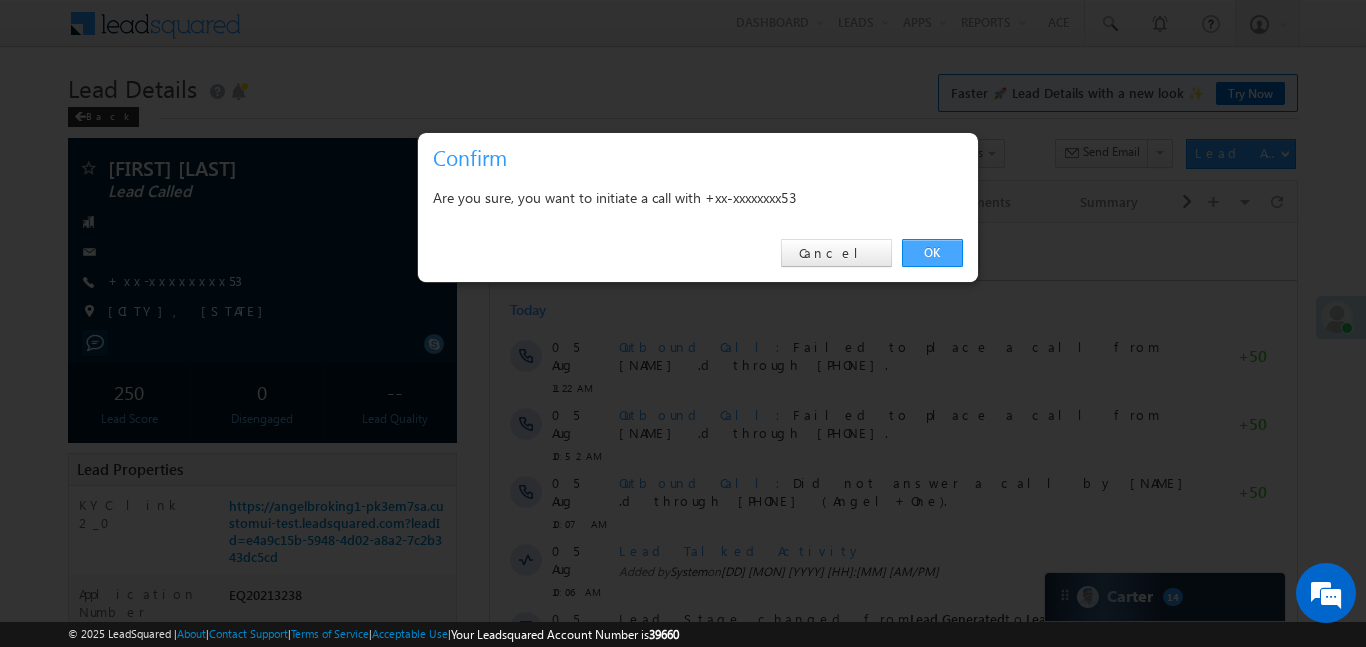 click on "OK" at bounding box center [932, 253] 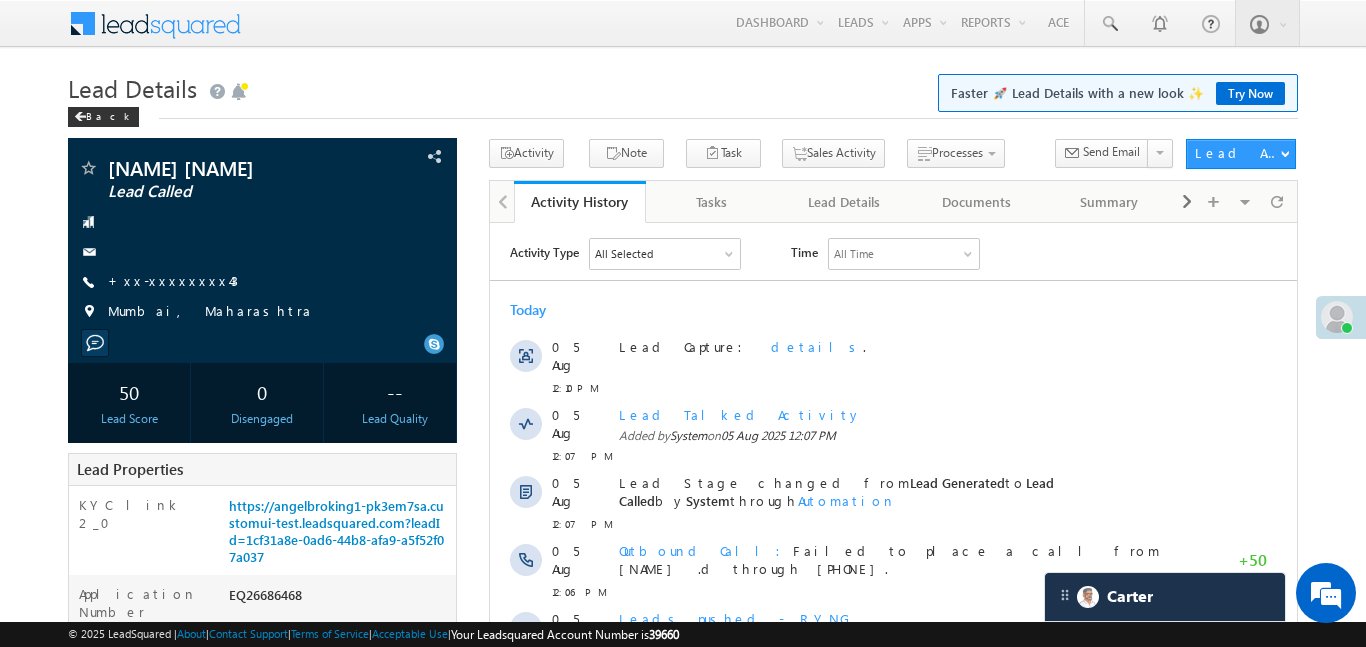 scroll, scrollTop: 0, scrollLeft: 0, axis: both 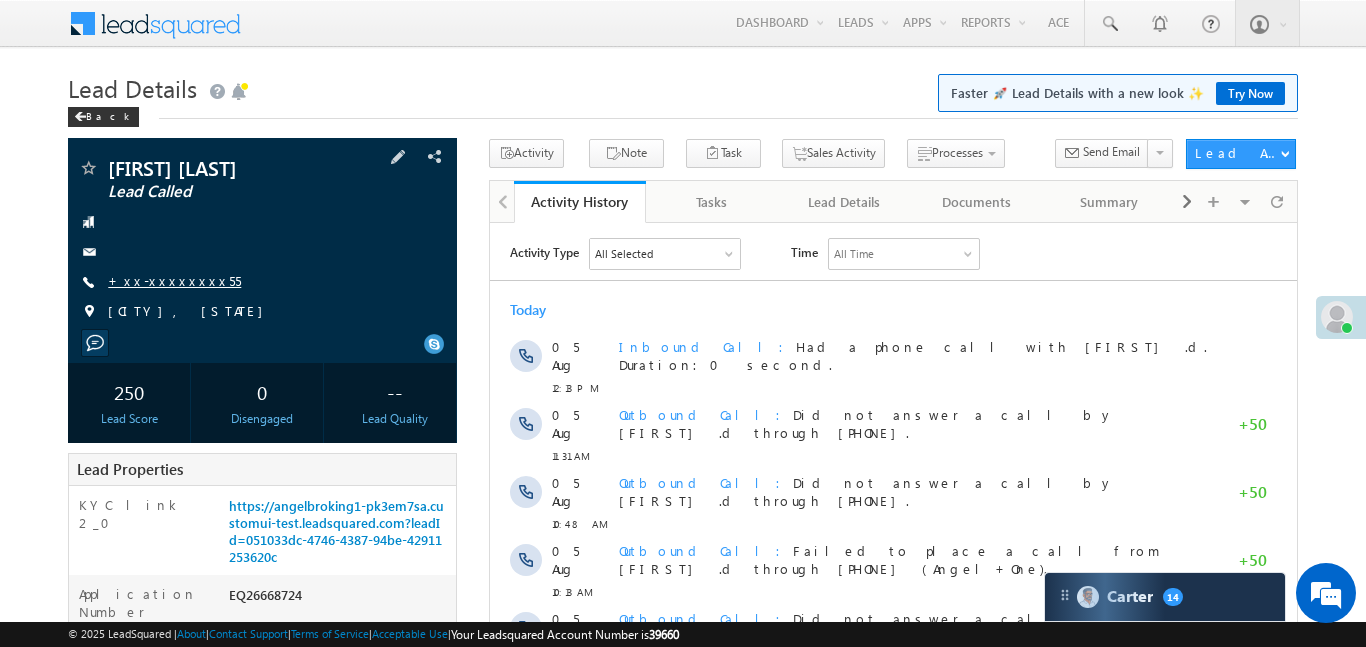click on "+xx-xxxxxxxx55" at bounding box center (174, 280) 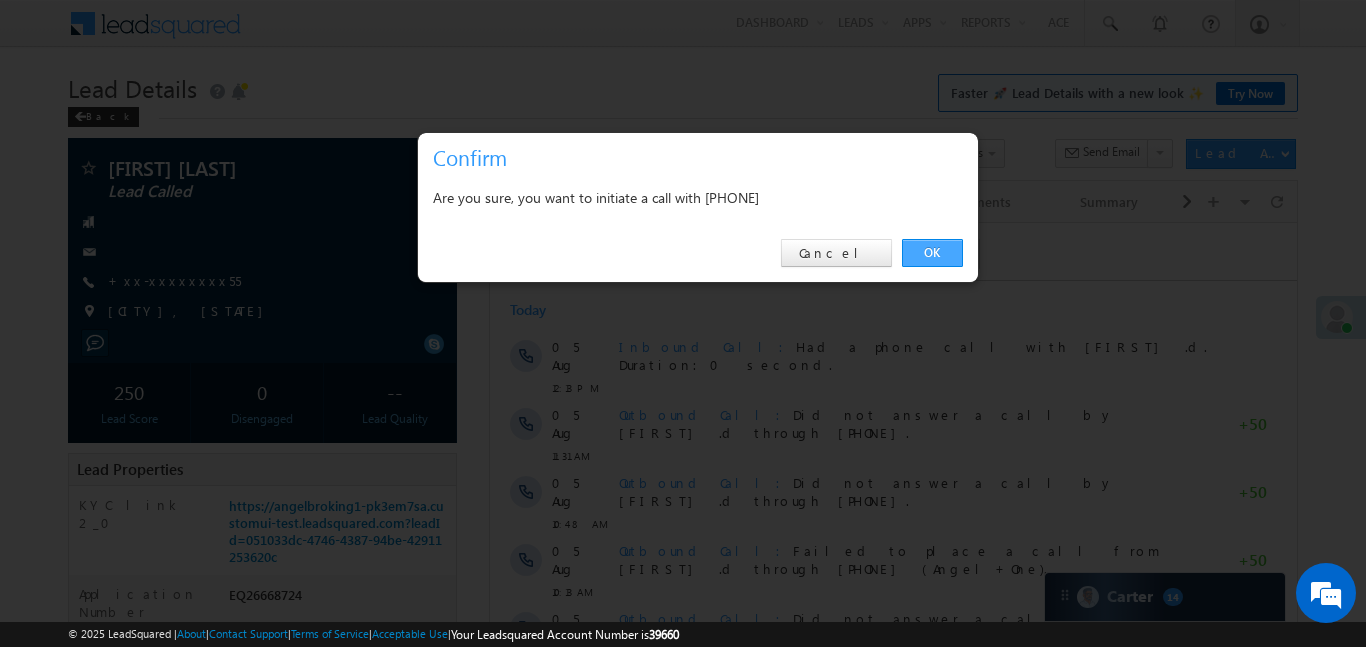 click on "OK" at bounding box center (932, 253) 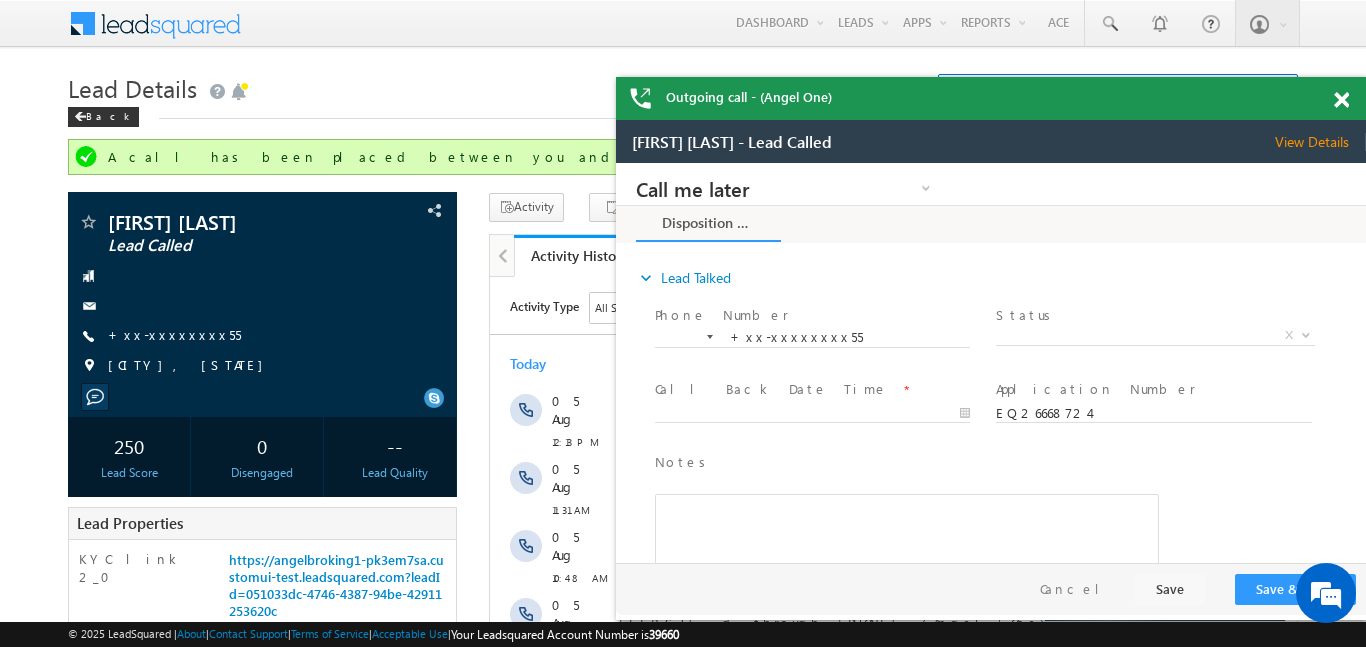 scroll, scrollTop: 0, scrollLeft: 0, axis: both 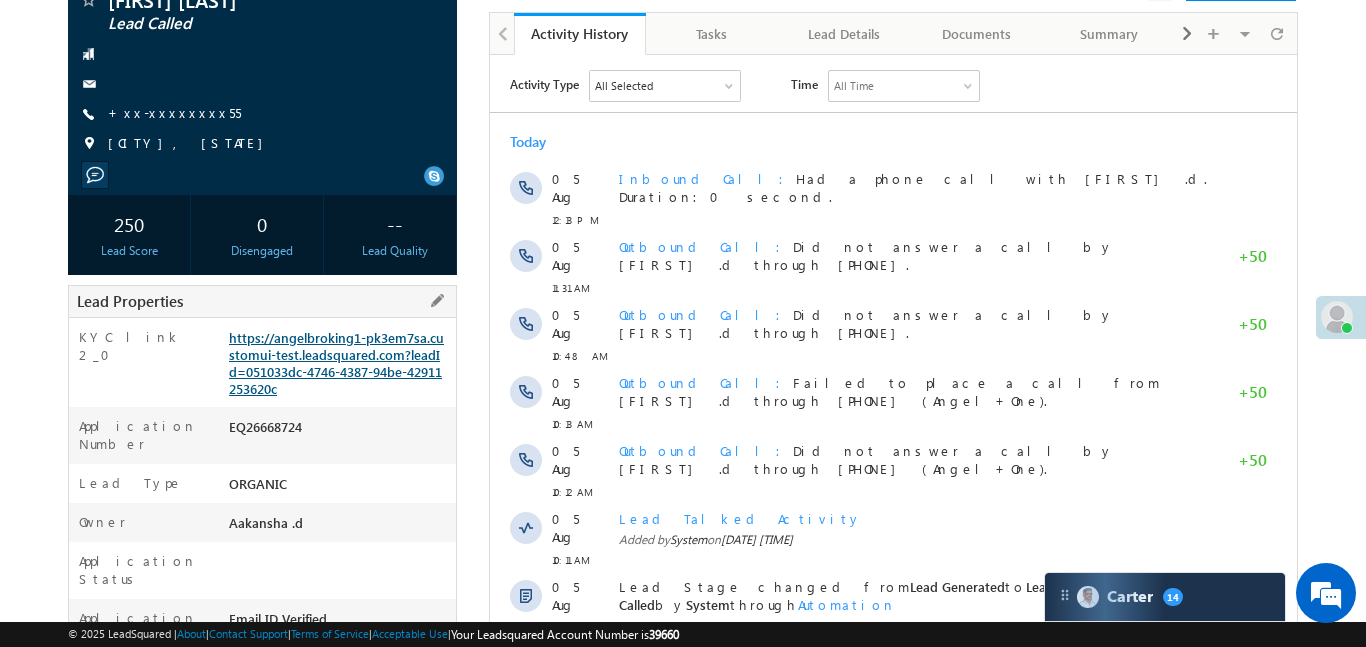 click on "https://angelbroking1-pk3em7sa.customui-test.leadsquared.com?leadId=051033dc-4746-4387-94be-42911253620c" at bounding box center [336, 363] 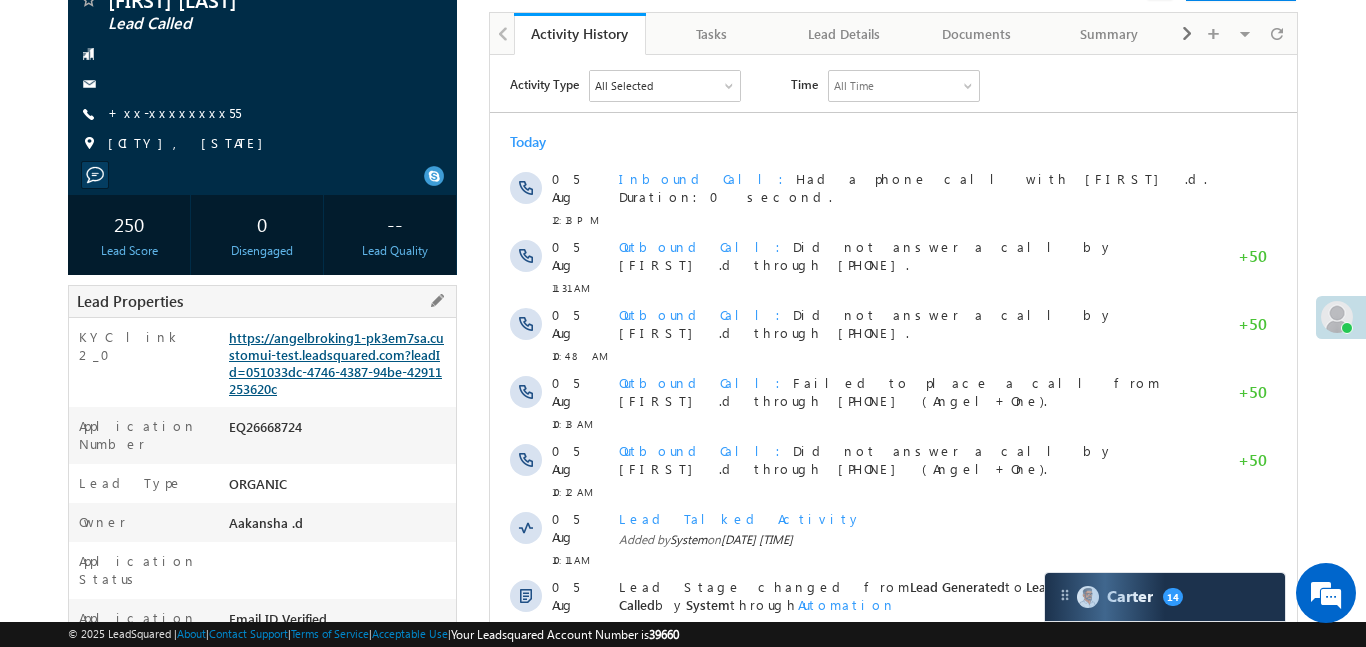 click on "https://angelbroking1-pk3em7sa.customui-test.leadsquared.com?leadId=051033dc-4746-4387-94be-42911253620c" at bounding box center (336, 363) 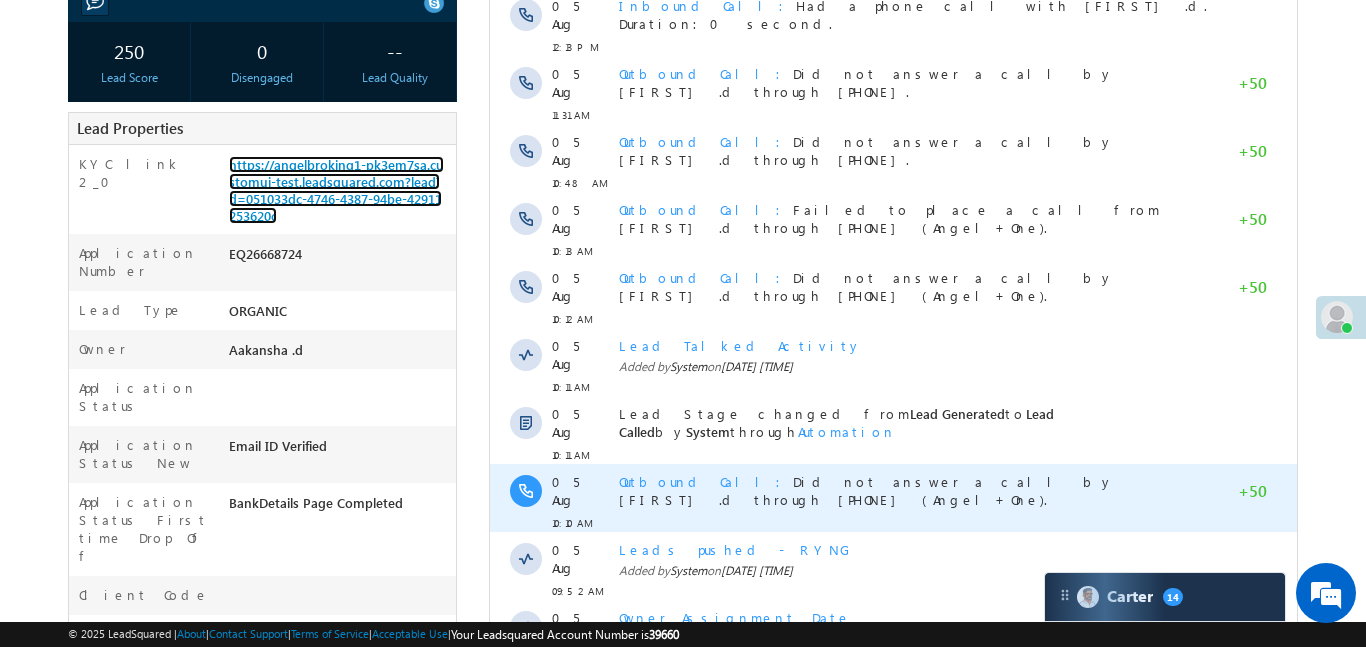 scroll, scrollTop: 748, scrollLeft: 0, axis: vertical 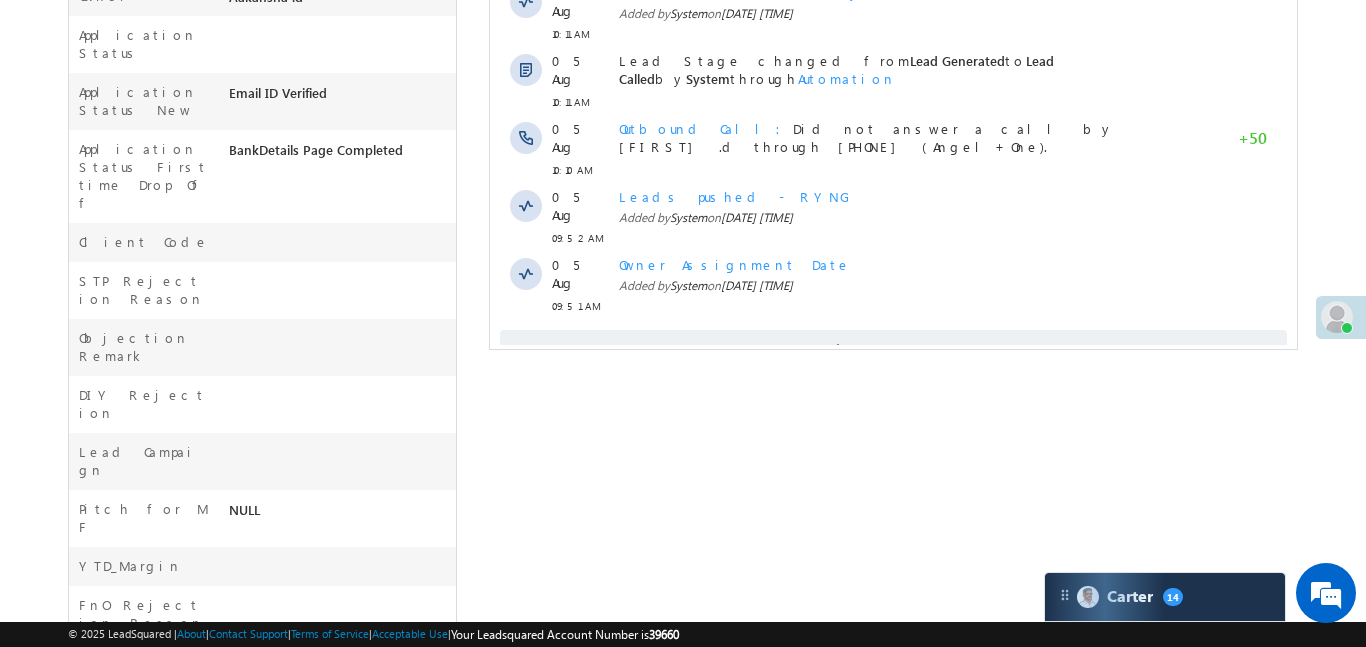 click on "Show More" at bounding box center (892, 342) 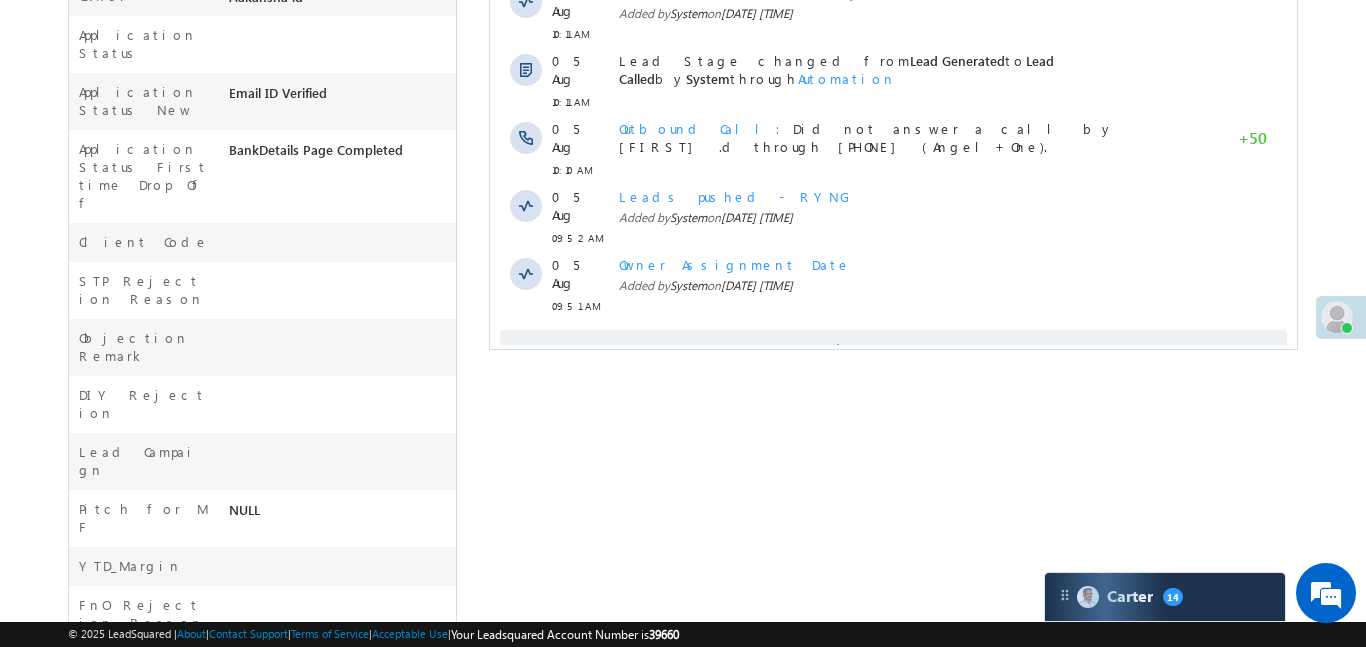 click on "Show More" at bounding box center [892, 350] 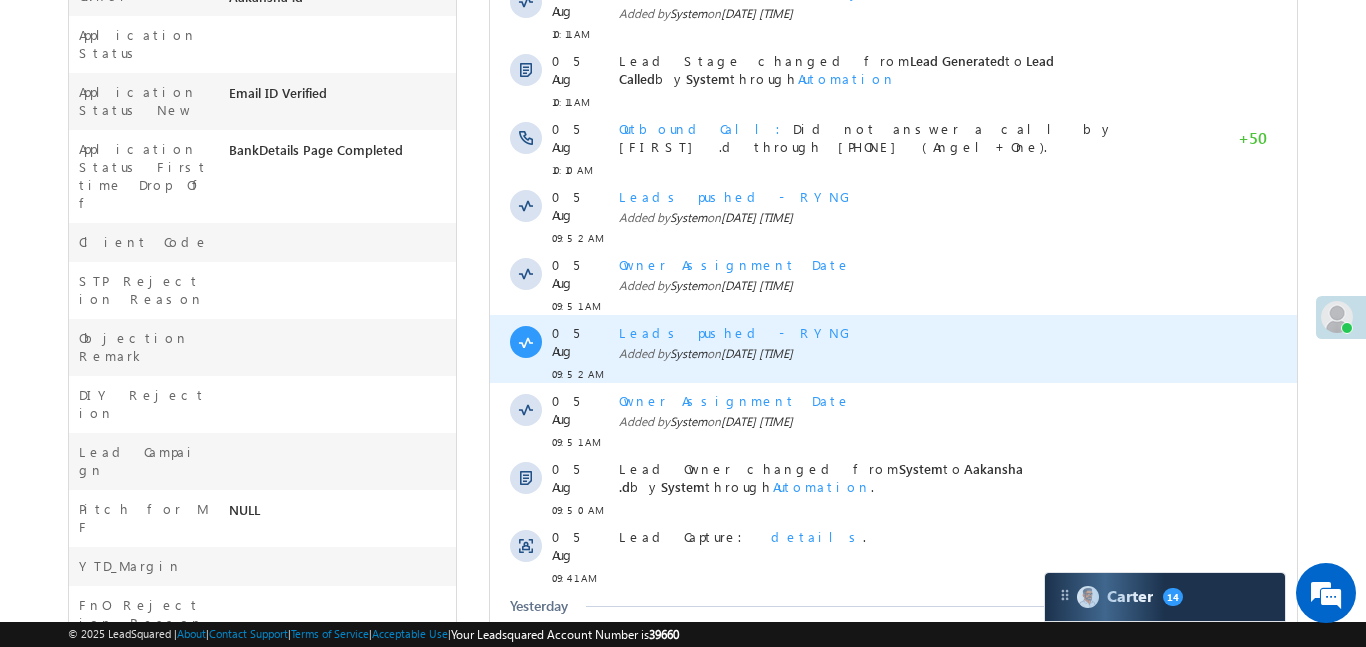 scroll, scrollTop: 992, scrollLeft: 0, axis: vertical 